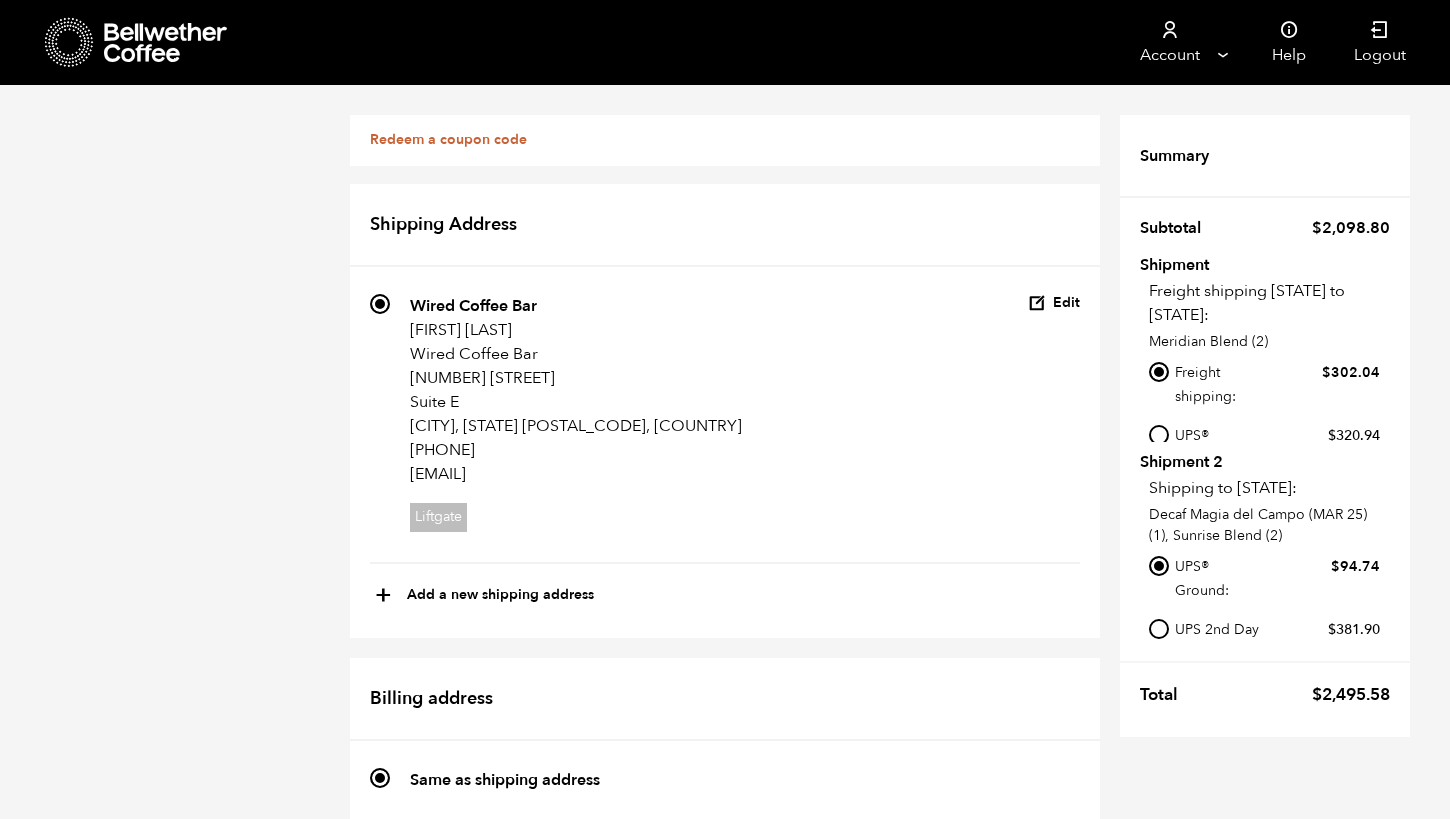 scroll, scrollTop: 1248, scrollLeft: 0, axis: vertical 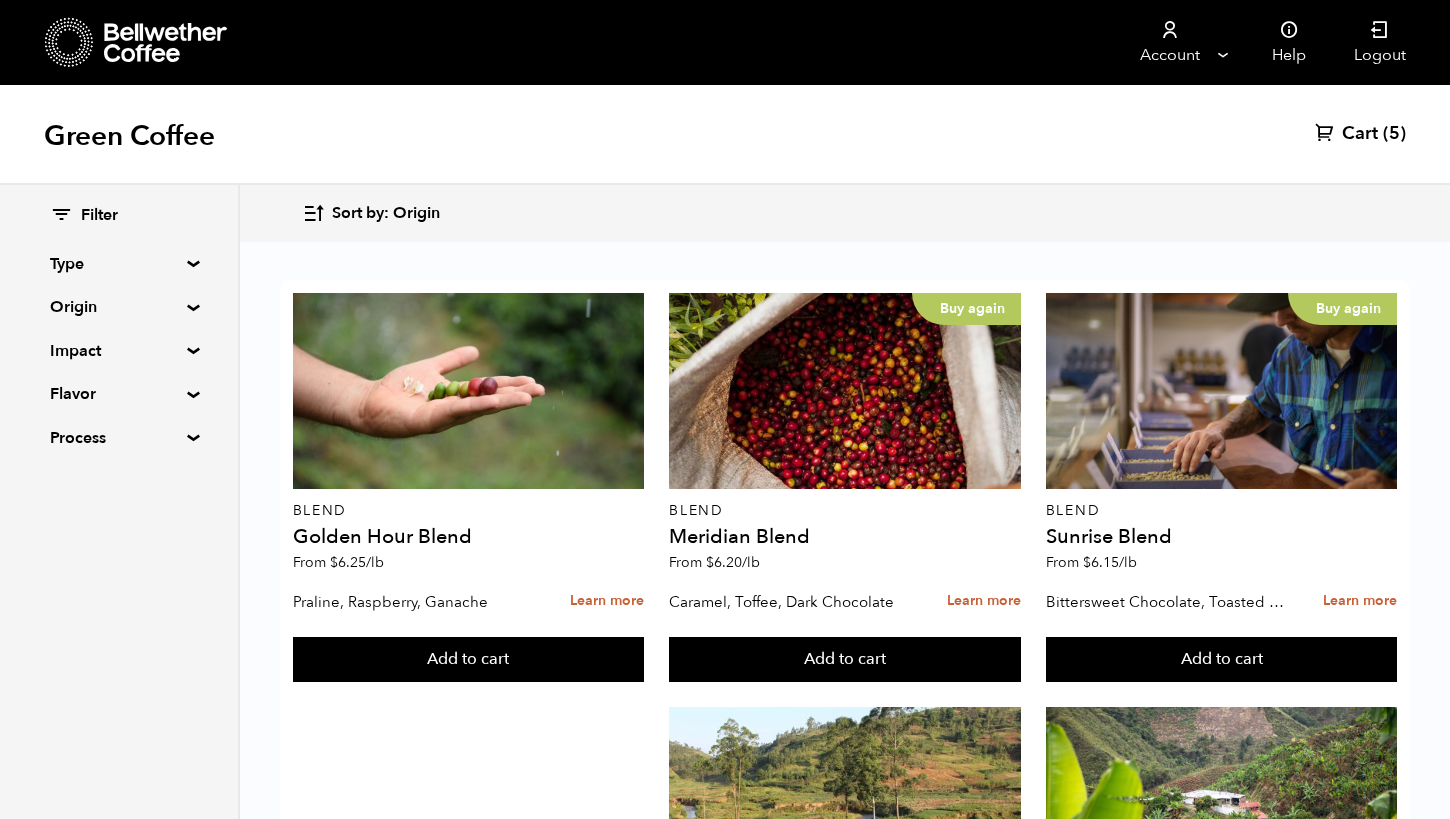 click on "Cart" at bounding box center [1360, 134] 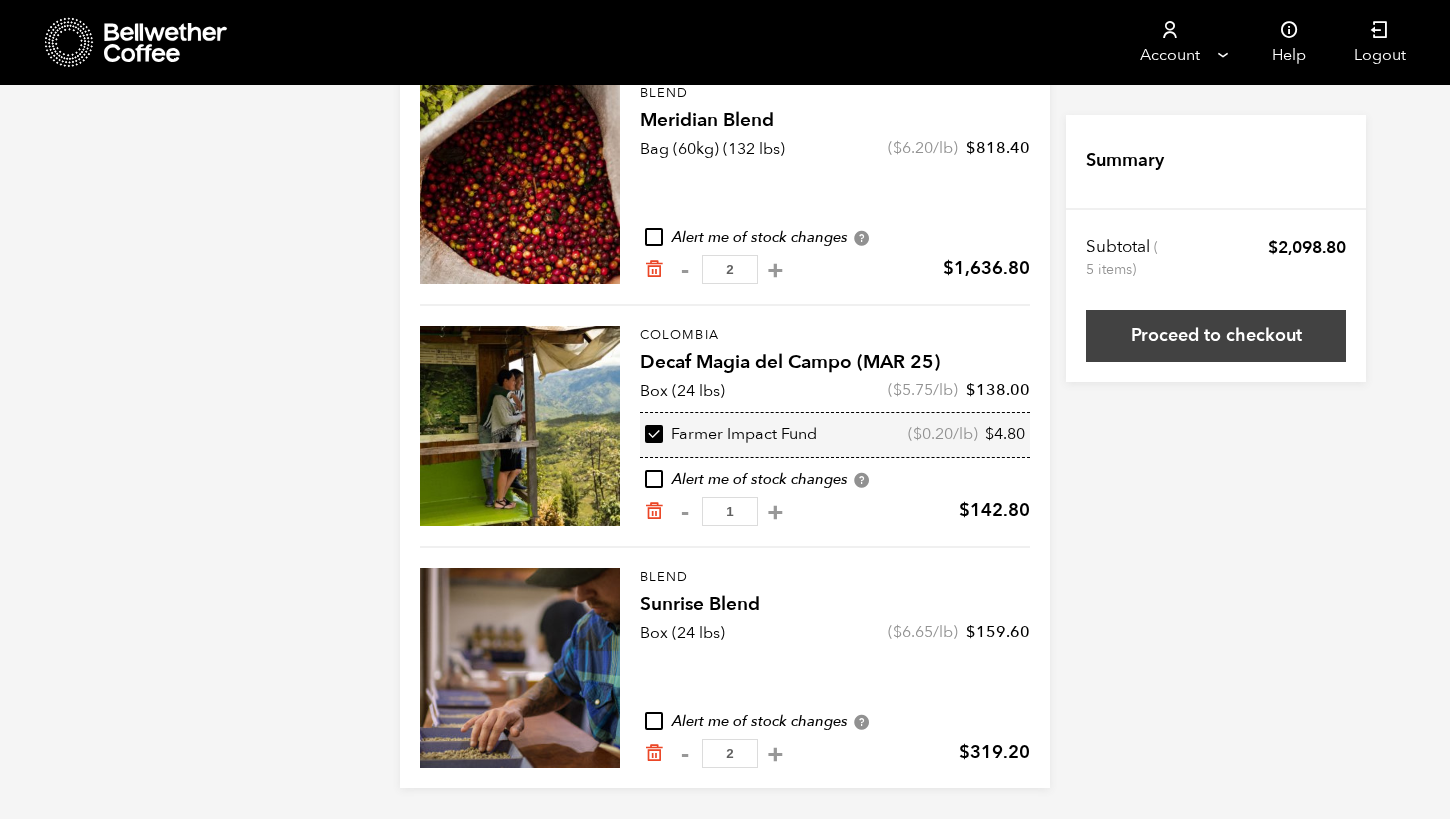 scroll, scrollTop: 233, scrollLeft: 0, axis: vertical 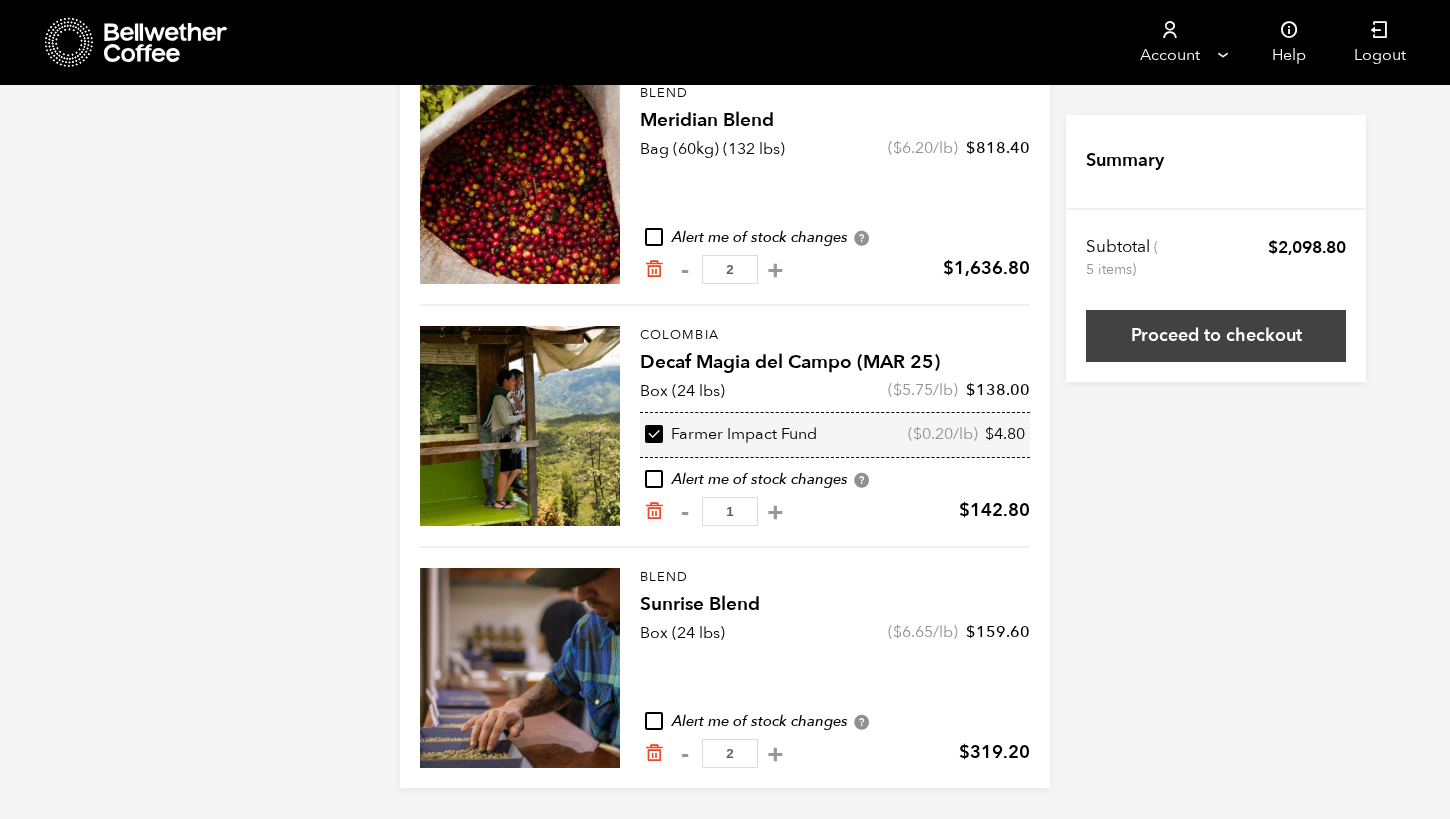 click on "Proceed to checkout" at bounding box center (1216, 336) 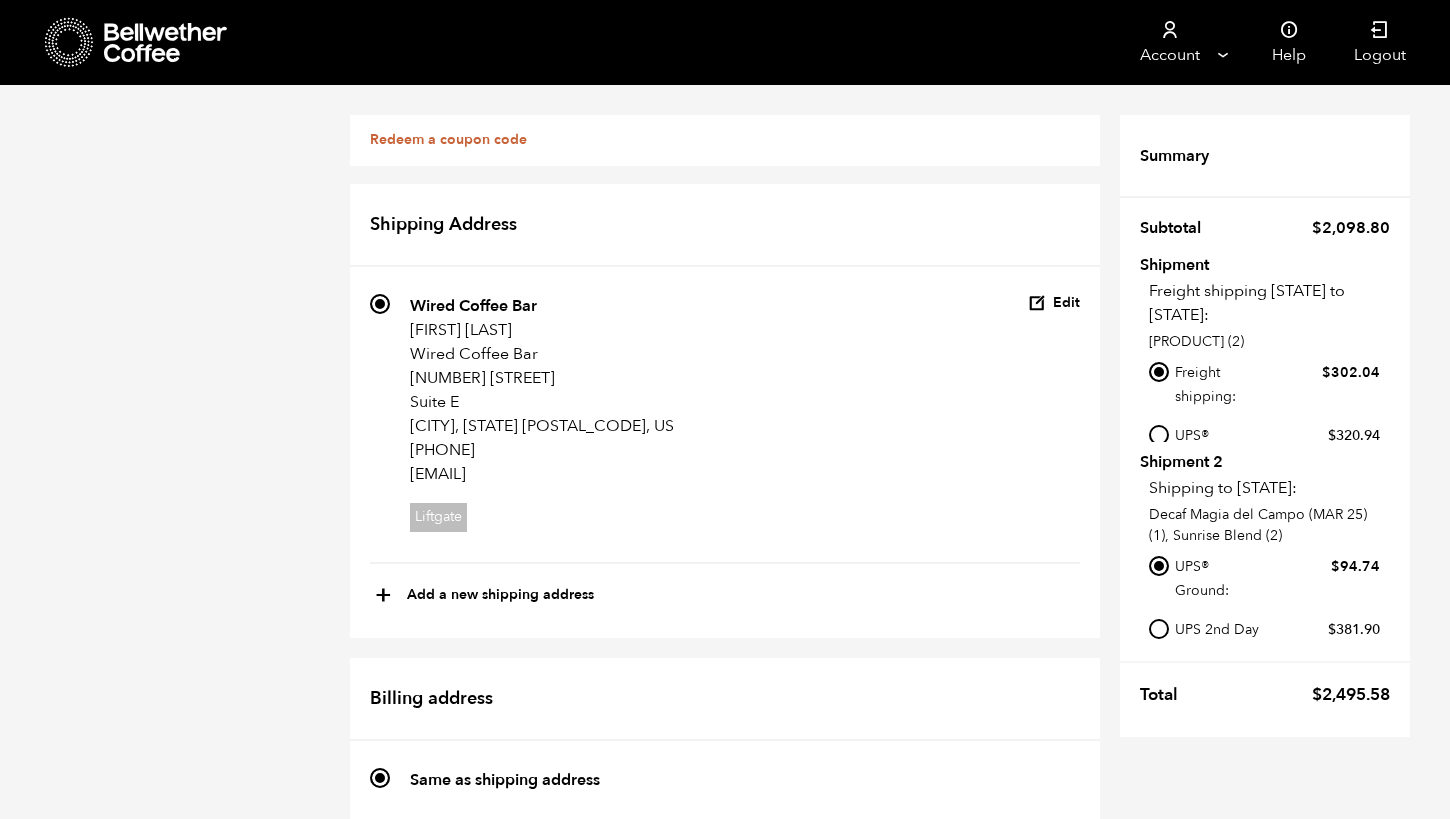 scroll, scrollTop: 10, scrollLeft: 0, axis: vertical 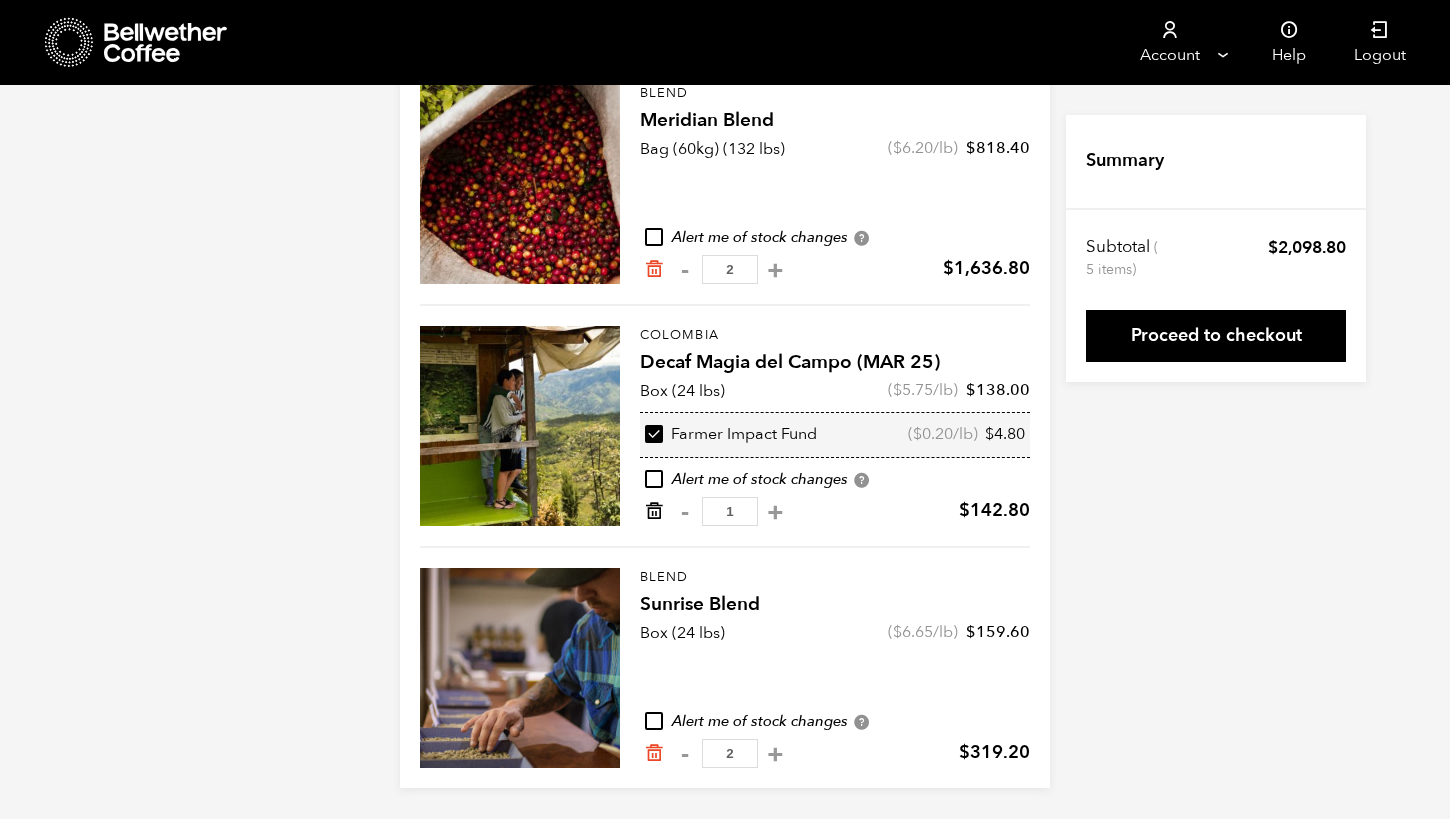 click at bounding box center [654, 511] 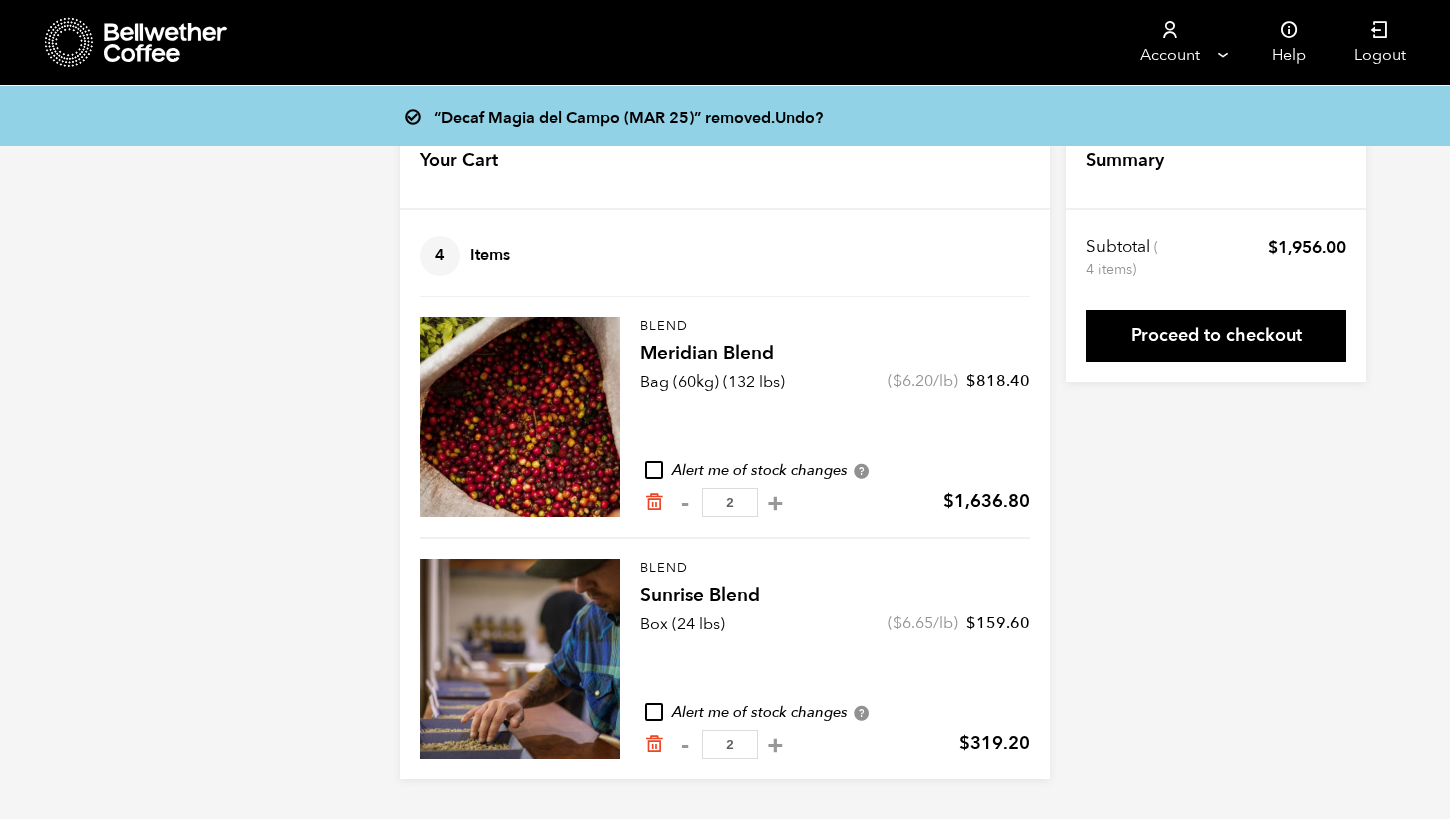 scroll, scrollTop: 0, scrollLeft: 0, axis: both 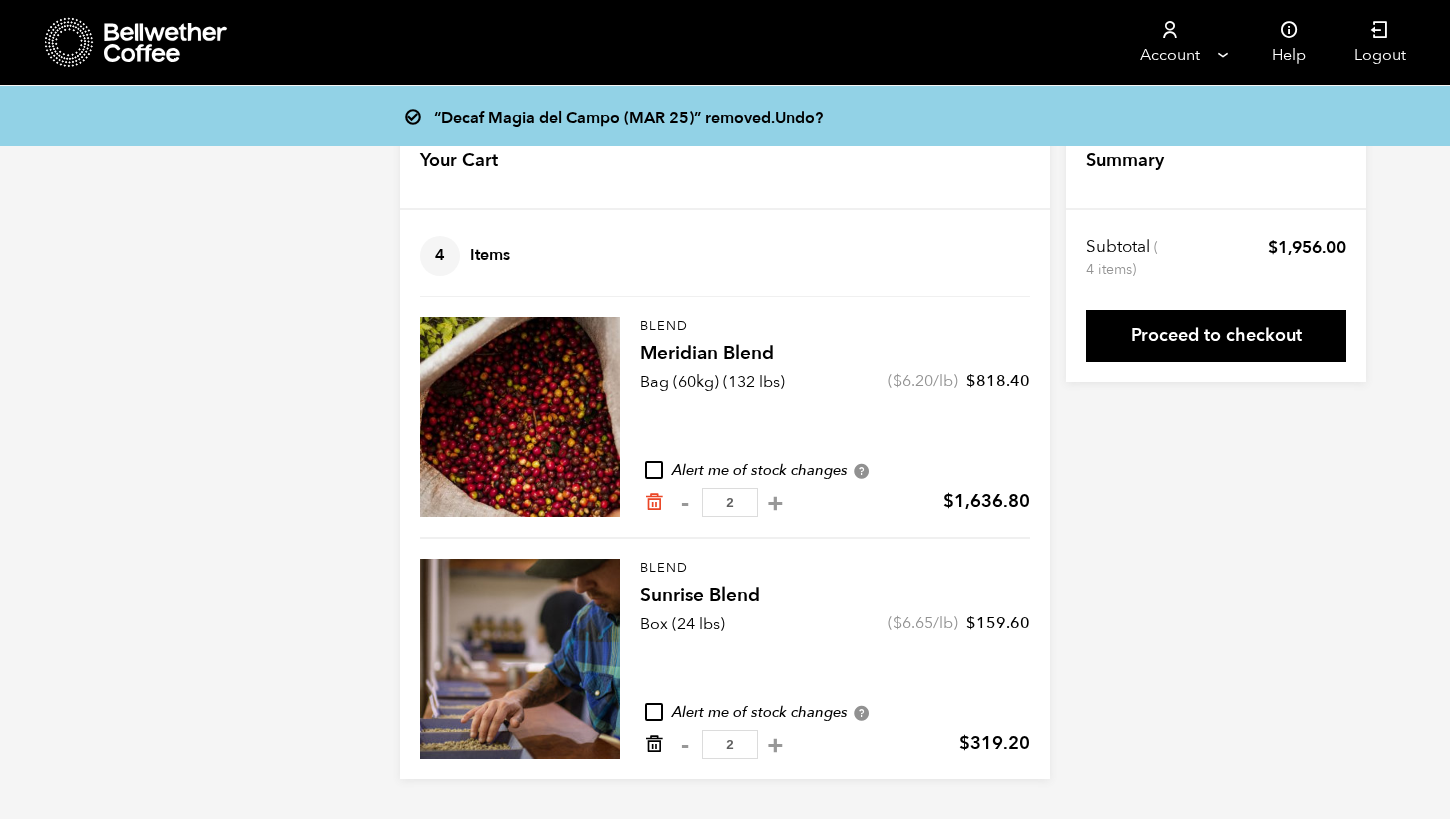 click at bounding box center [654, 744] 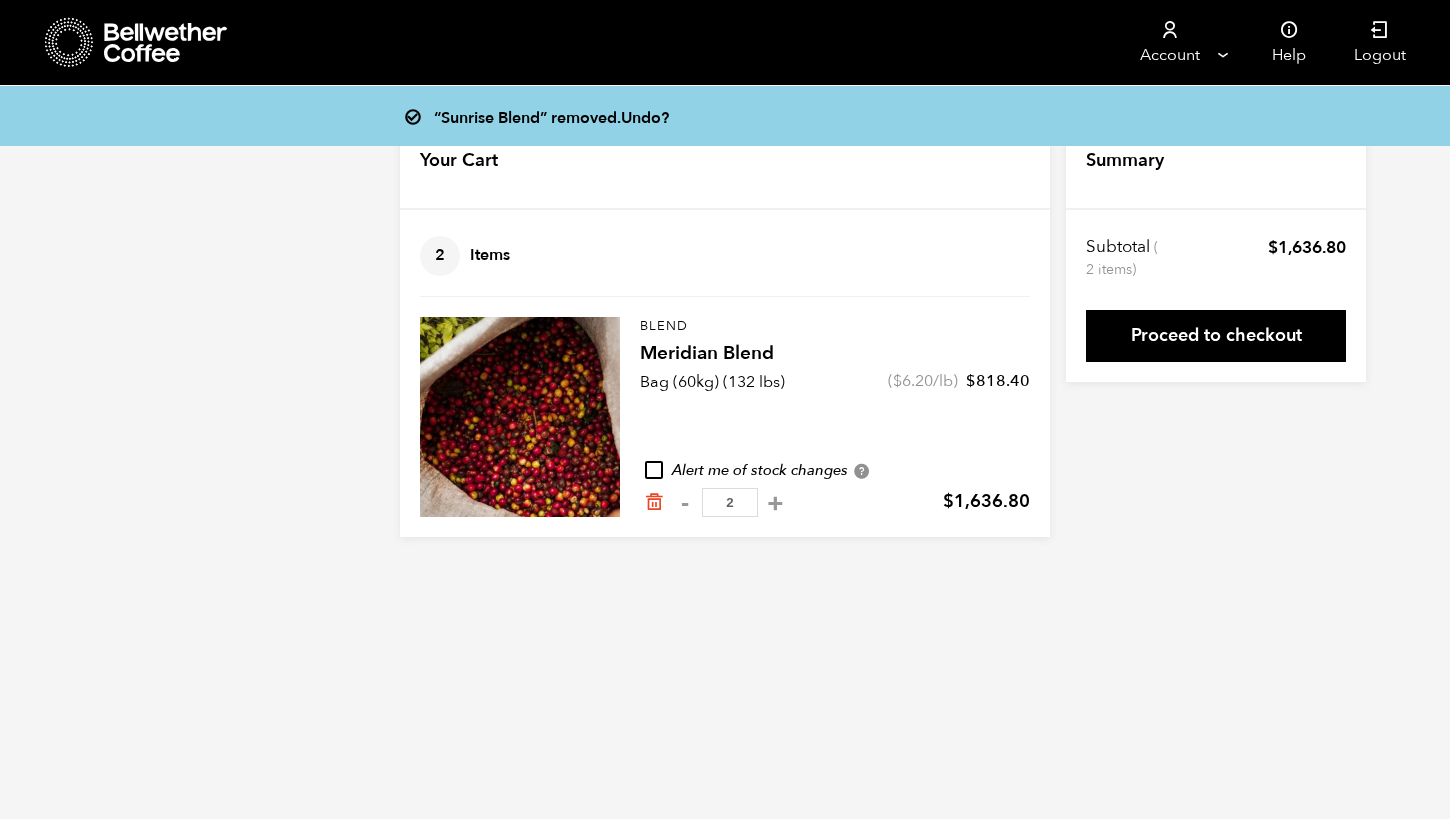 scroll, scrollTop: 0, scrollLeft: 0, axis: both 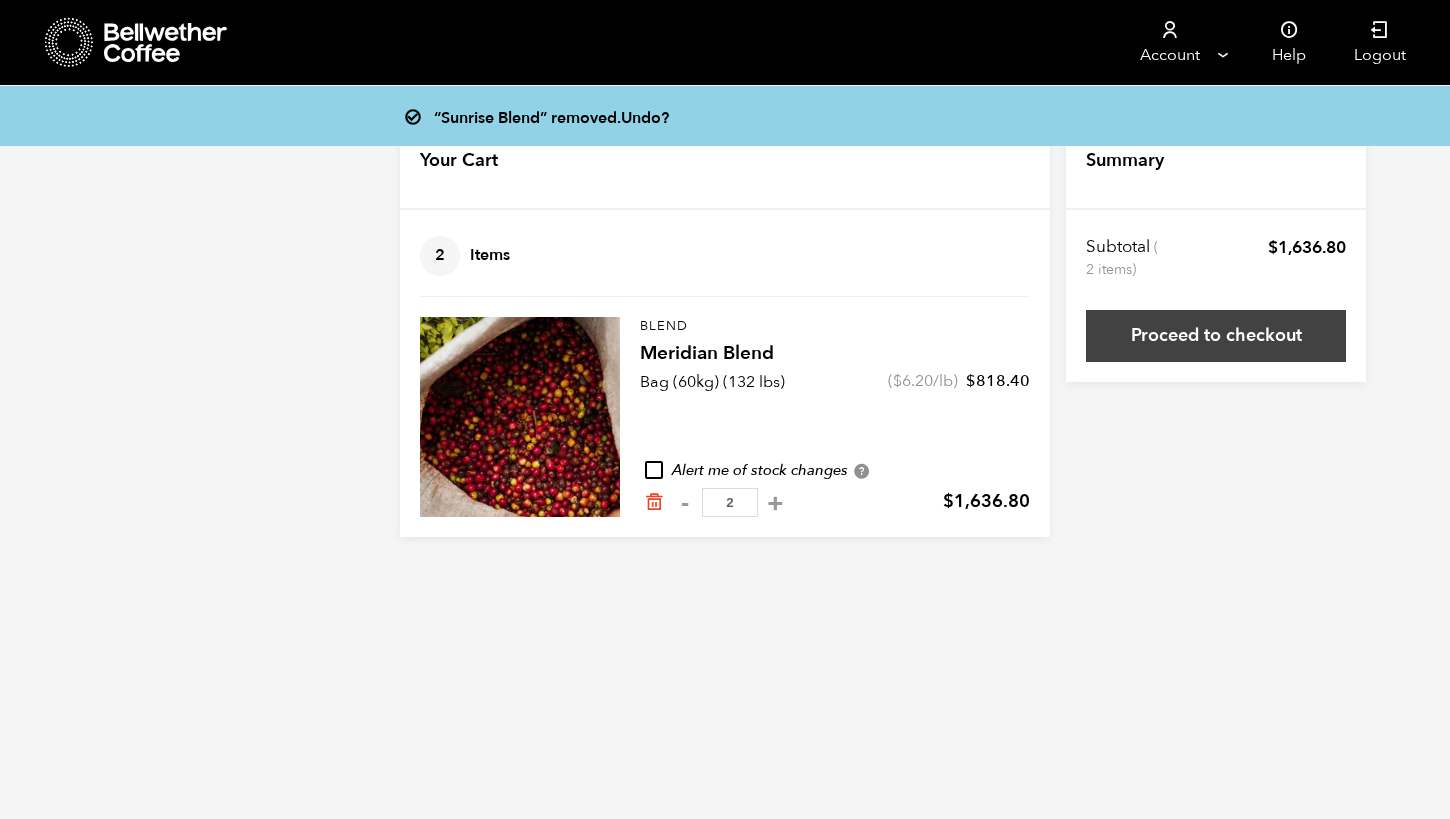click on "Proceed to checkout" at bounding box center (1216, 336) 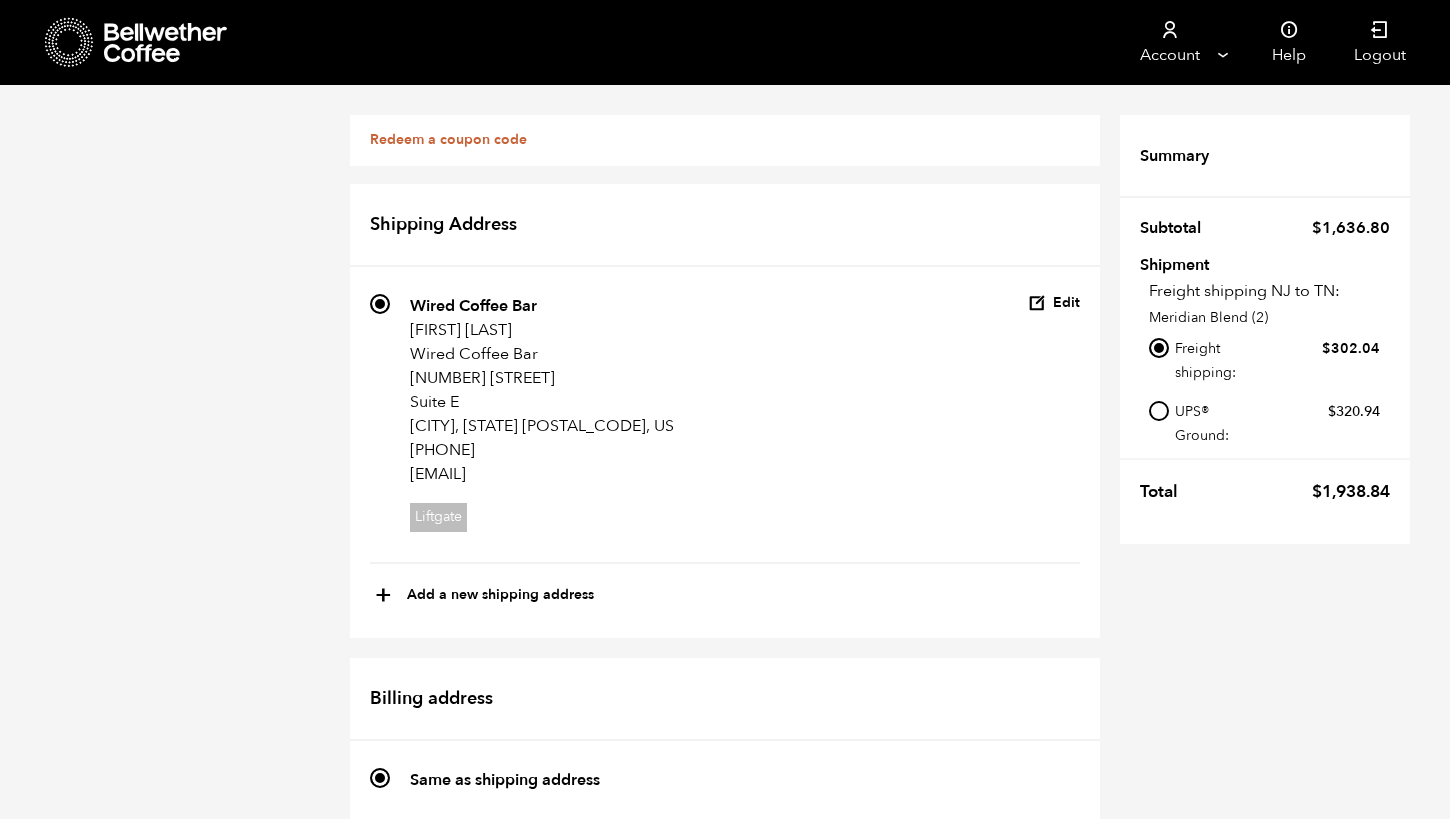 scroll, scrollTop: 564, scrollLeft: 0, axis: vertical 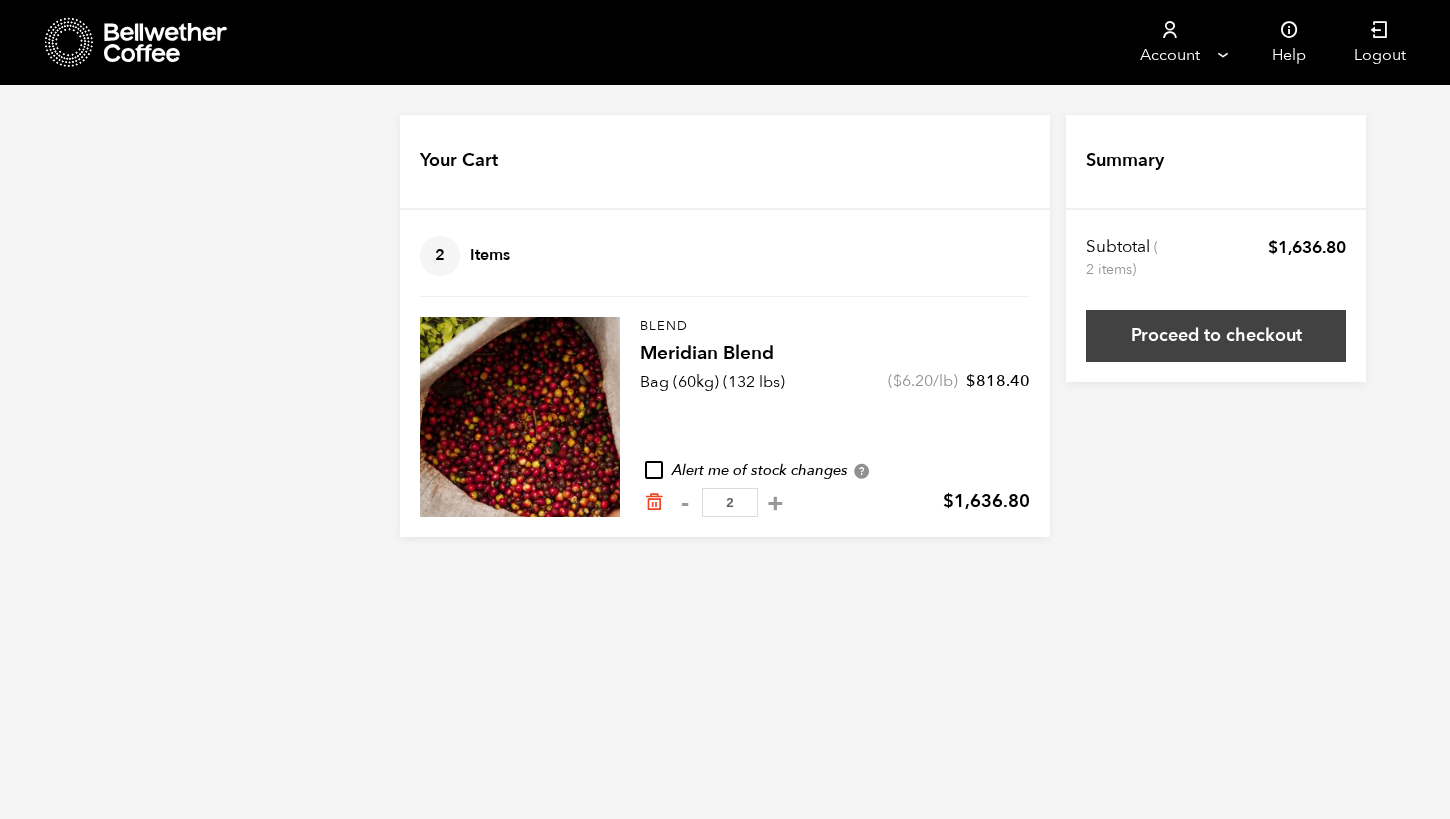 click on "Proceed to checkout" at bounding box center [1216, 336] 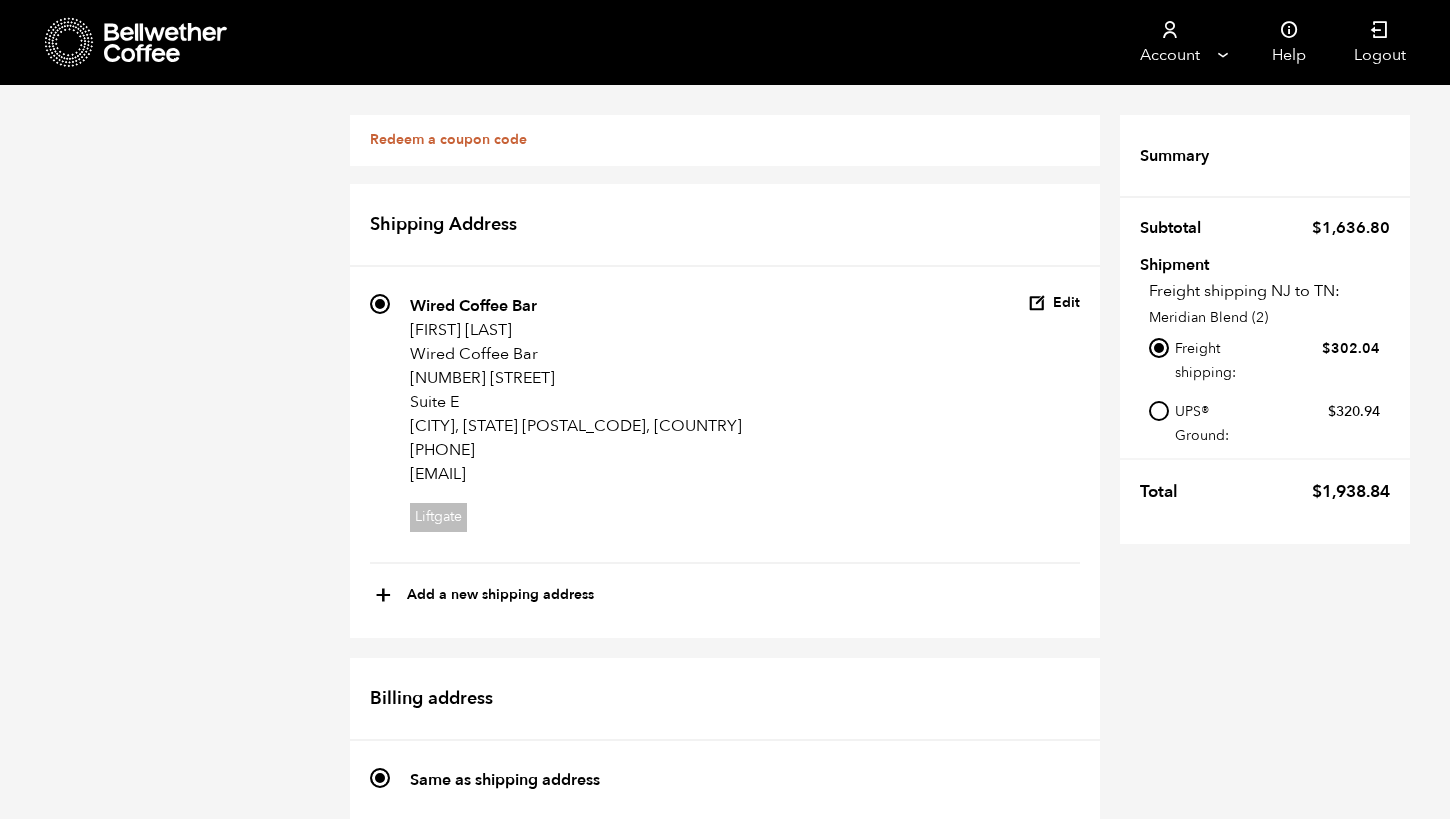 scroll, scrollTop: 506, scrollLeft: 0, axis: vertical 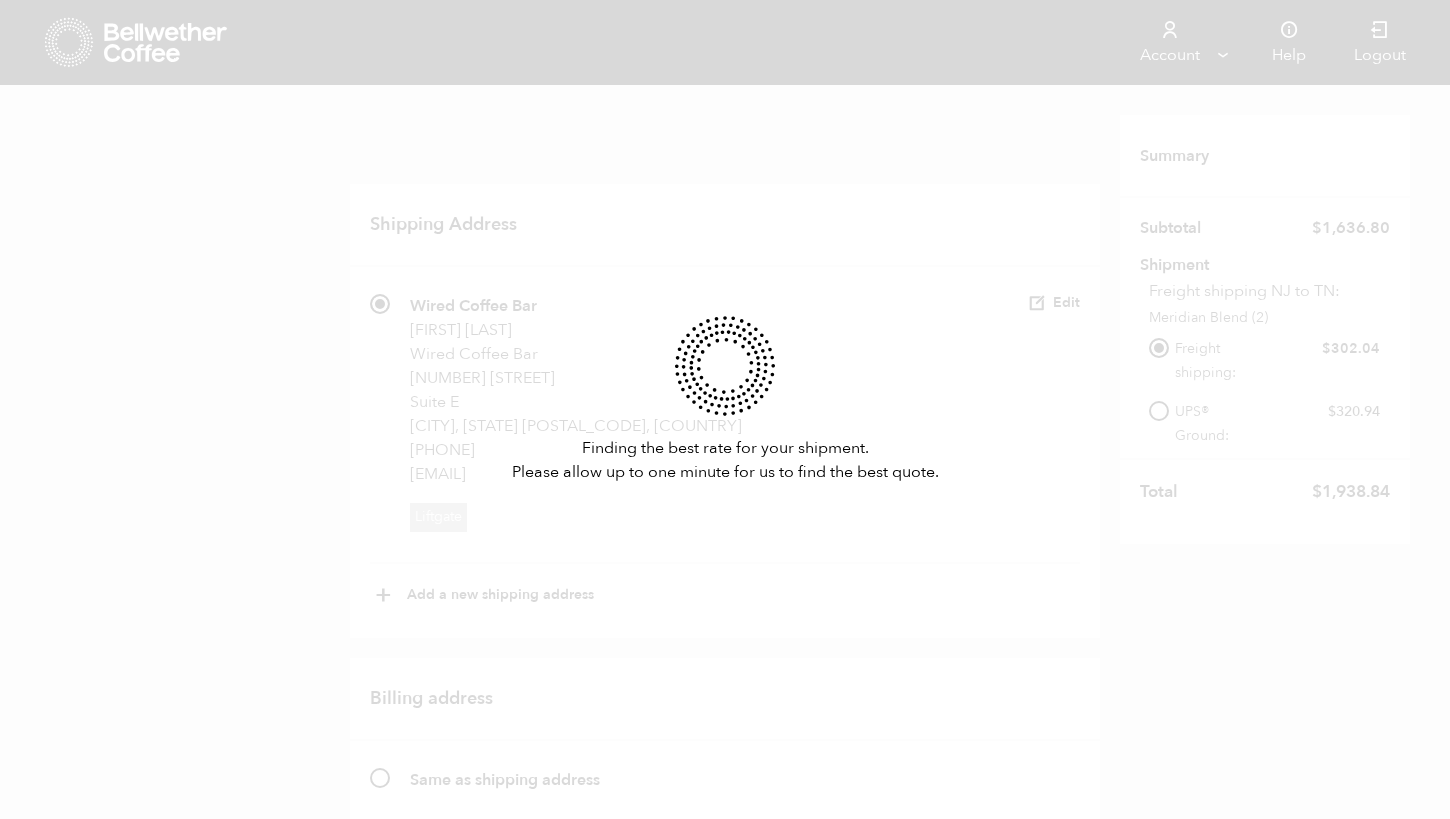 click on "Finding the best rate for your shipment.
Please allow up to one minute for us to find the best quote." at bounding box center (725, 409) 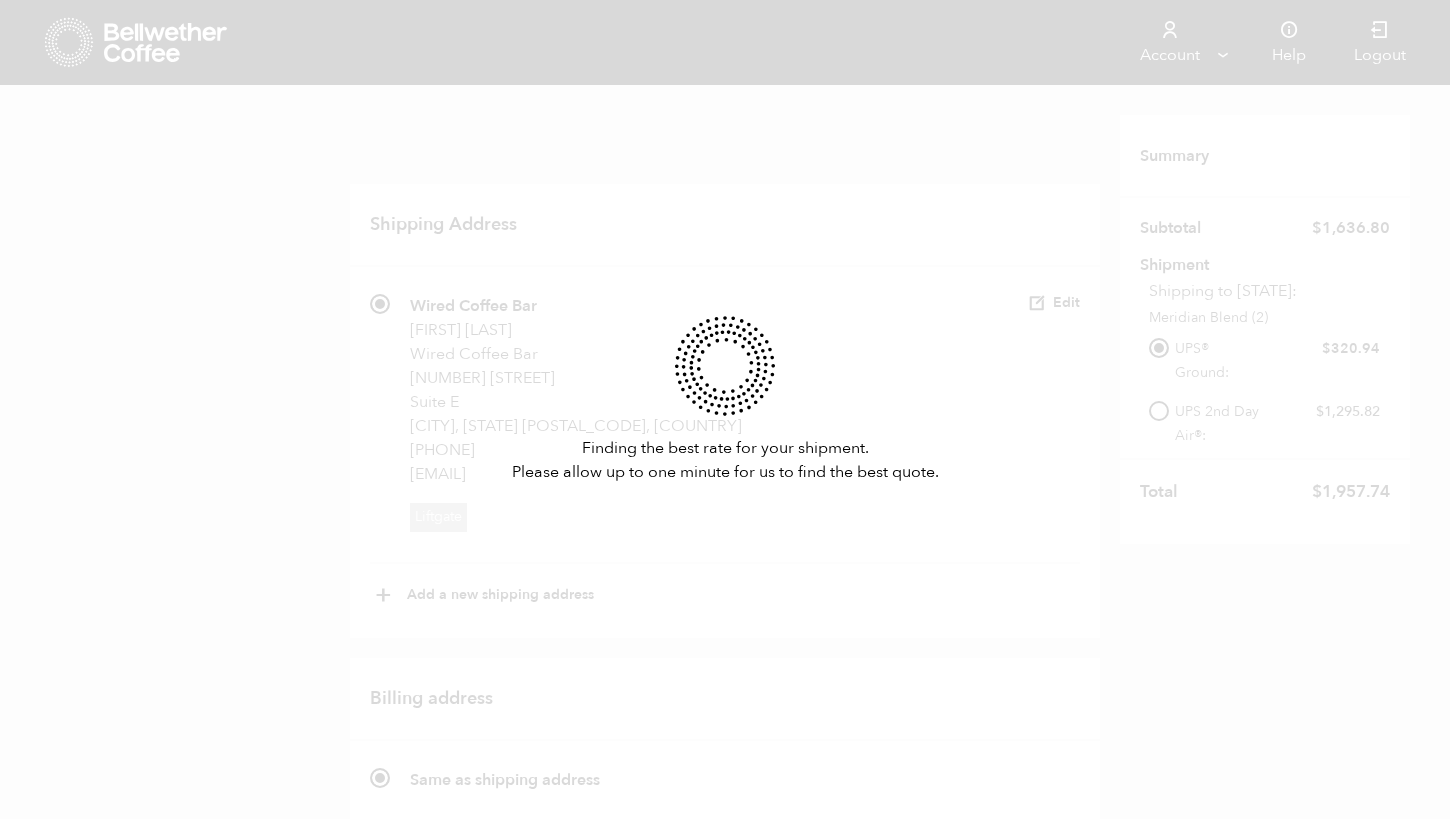 scroll, scrollTop: 596, scrollLeft: 0, axis: vertical 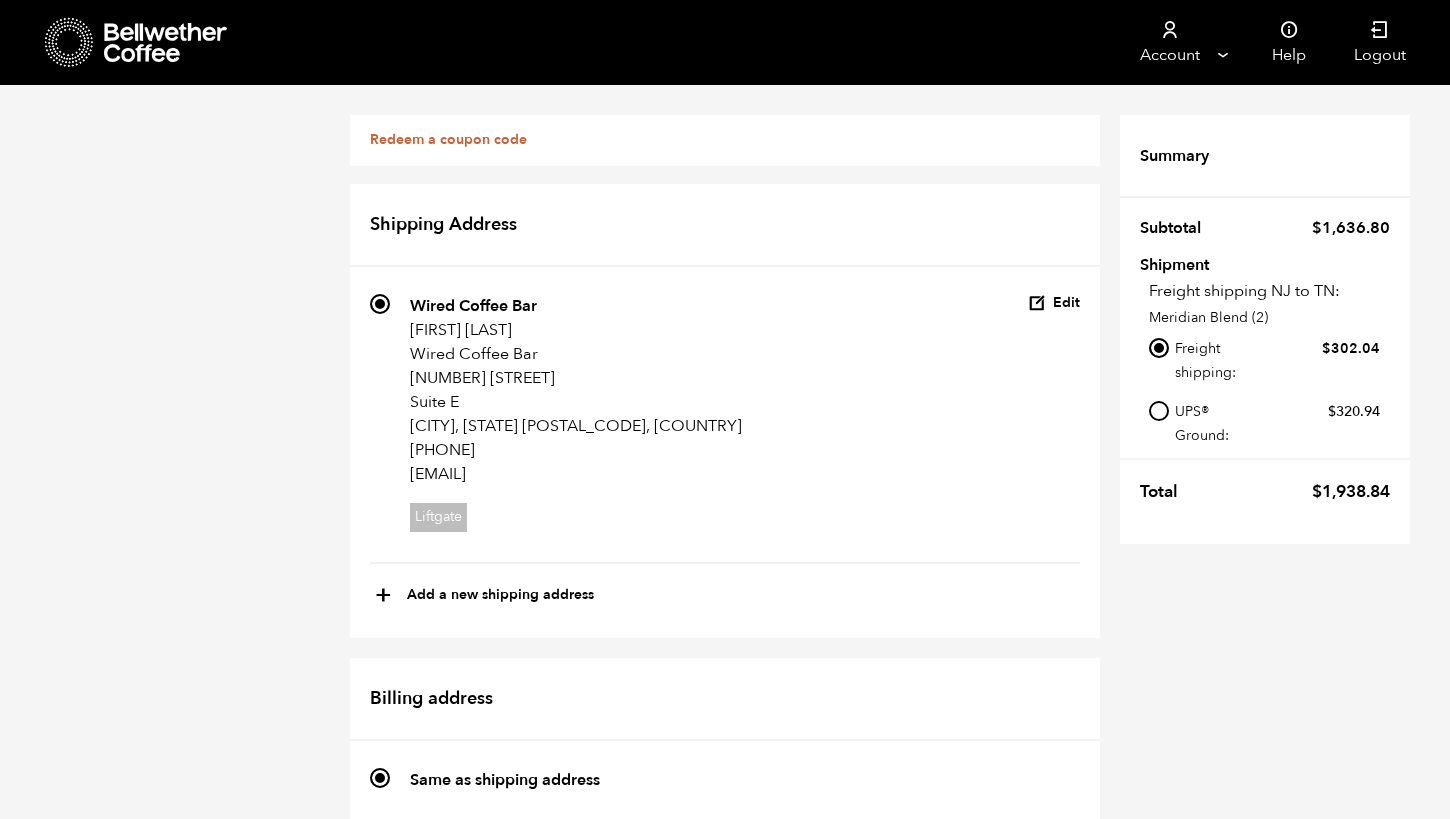 click on "Credit / Debit Card" at bounding box center [380, 1468] 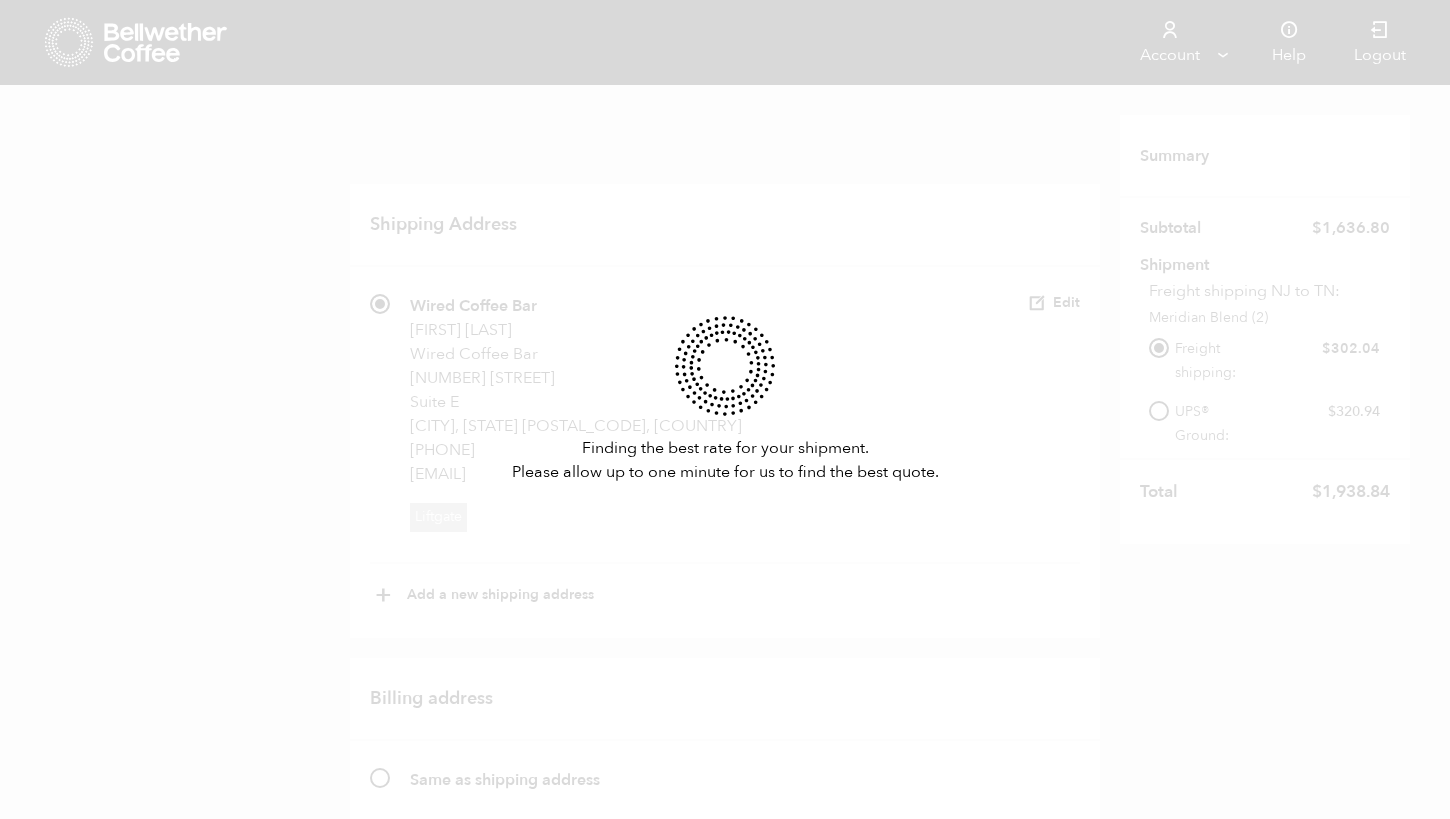 scroll, scrollTop: 1338, scrollLeft: 0, axis: vertical 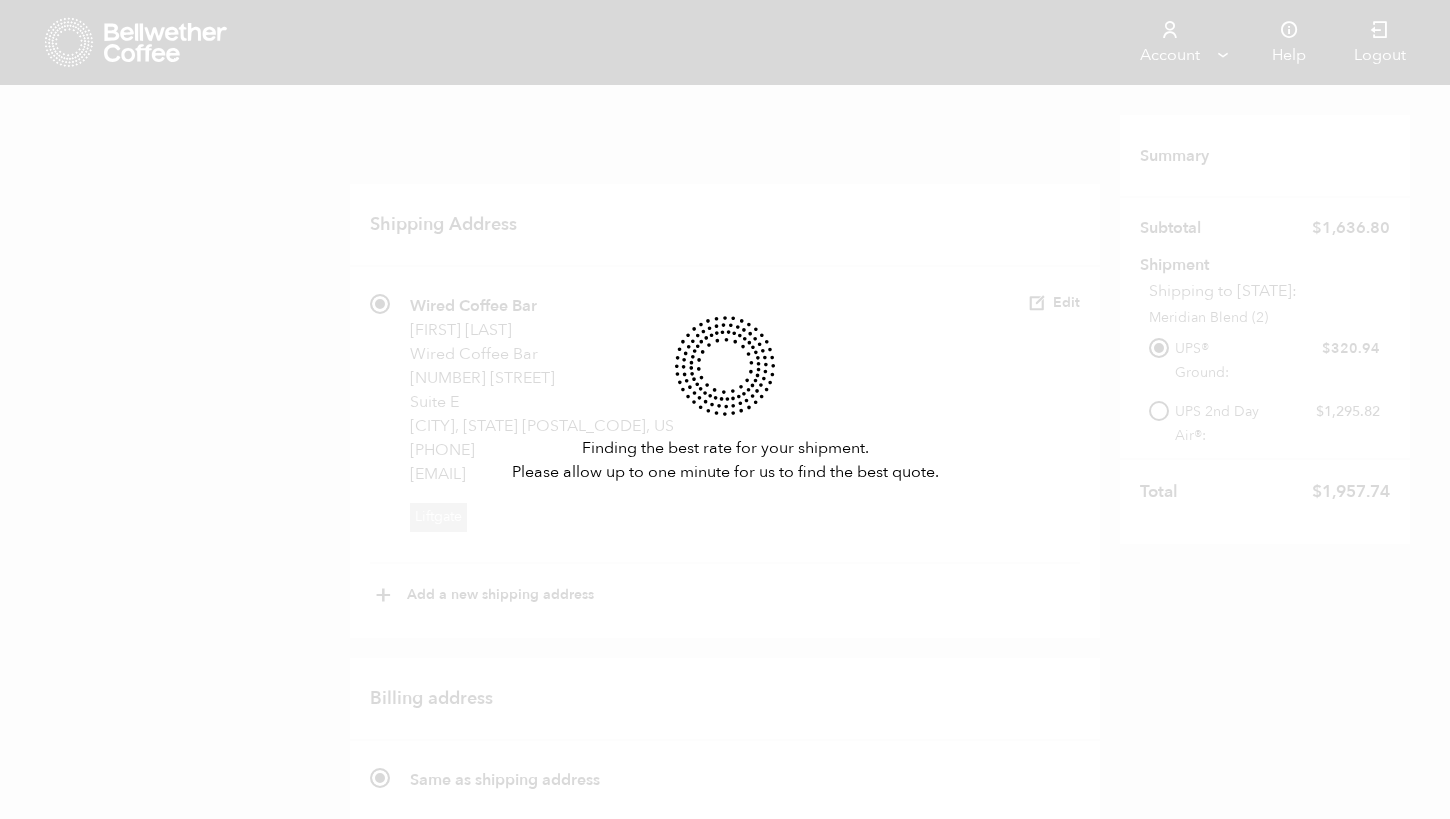 click on "Finding the best rate for your shipment.
Please allow up to one minute for us to find the best quote." at bounding box center [725, 409] 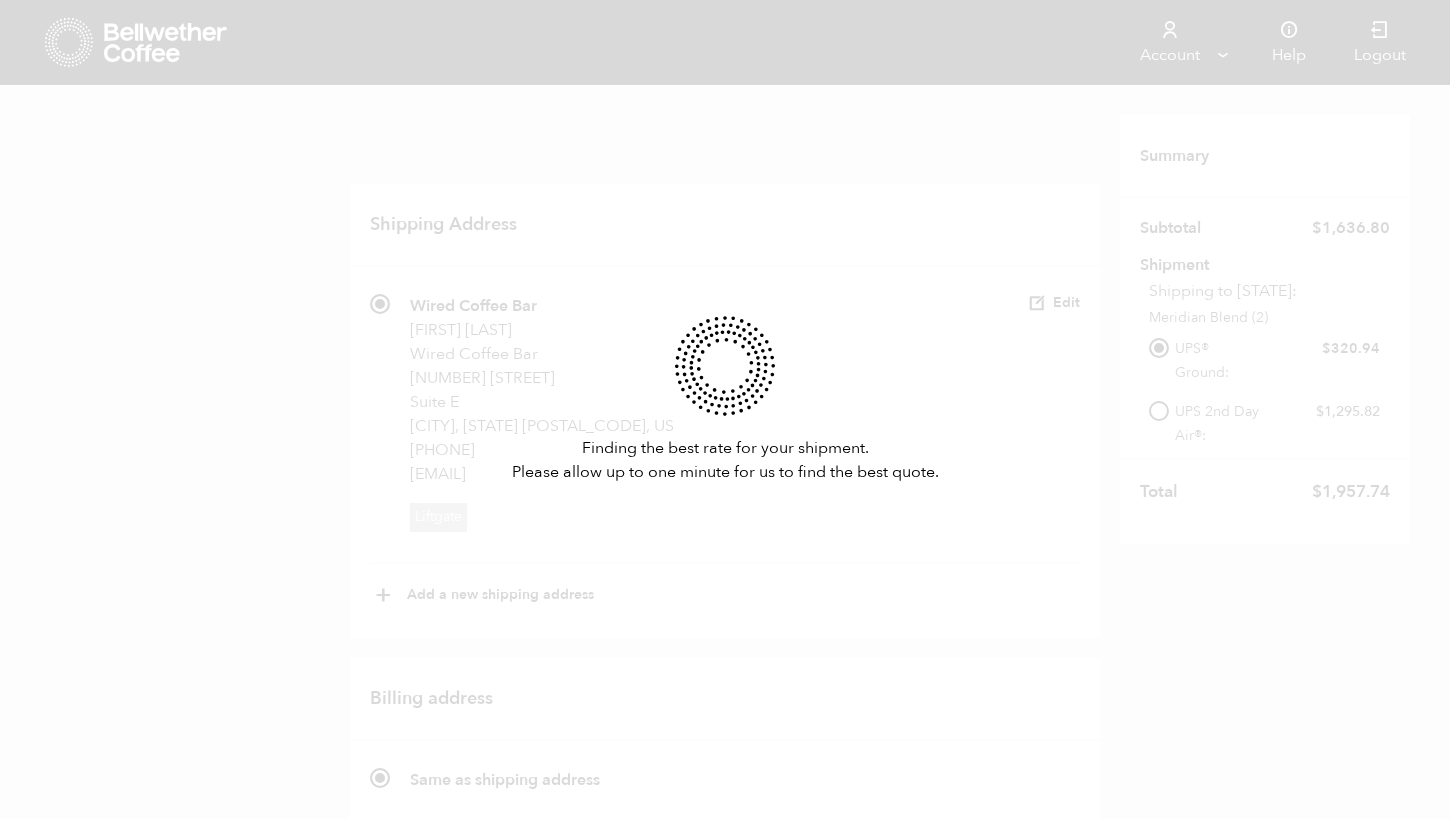 click on "Finding the best rate for your shipment.
Please allow up to one minute for us to find the best quote." at bounding box center [725, 409] 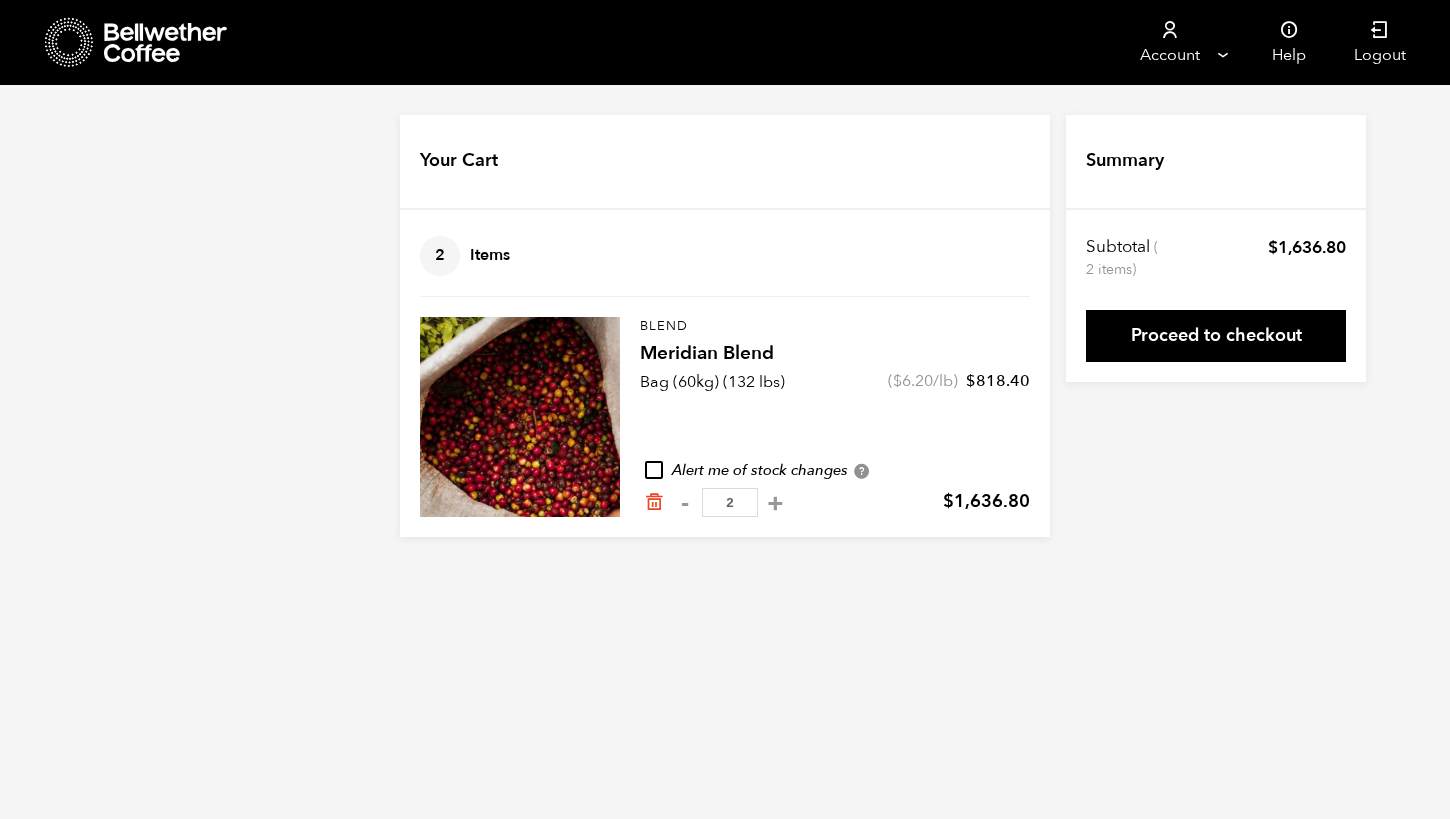 scroll, scrollTop: 0, scrollLeft: 0, axis: both 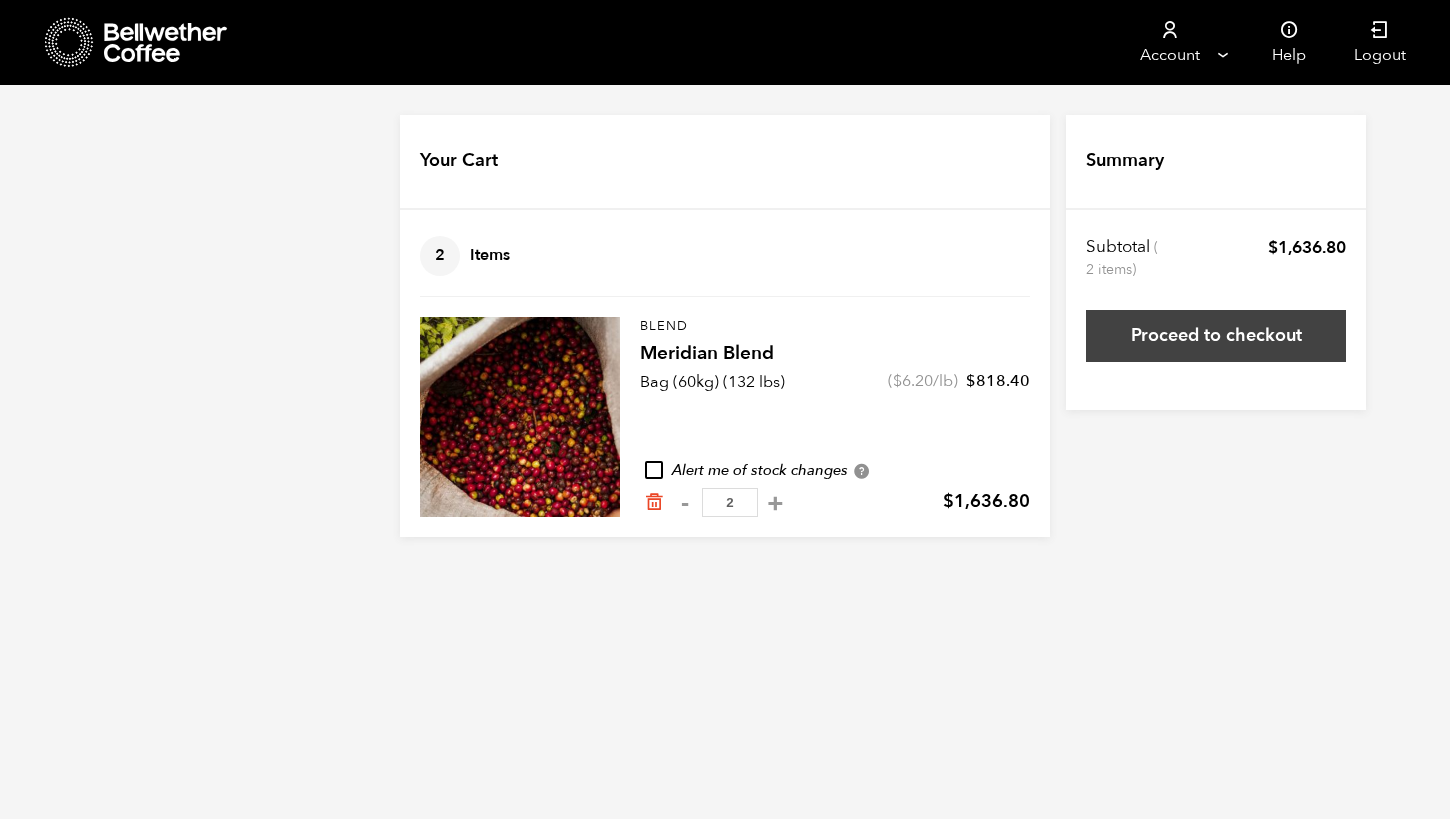 click on "Proceed to checkout" at bounding box center [1216, 336] 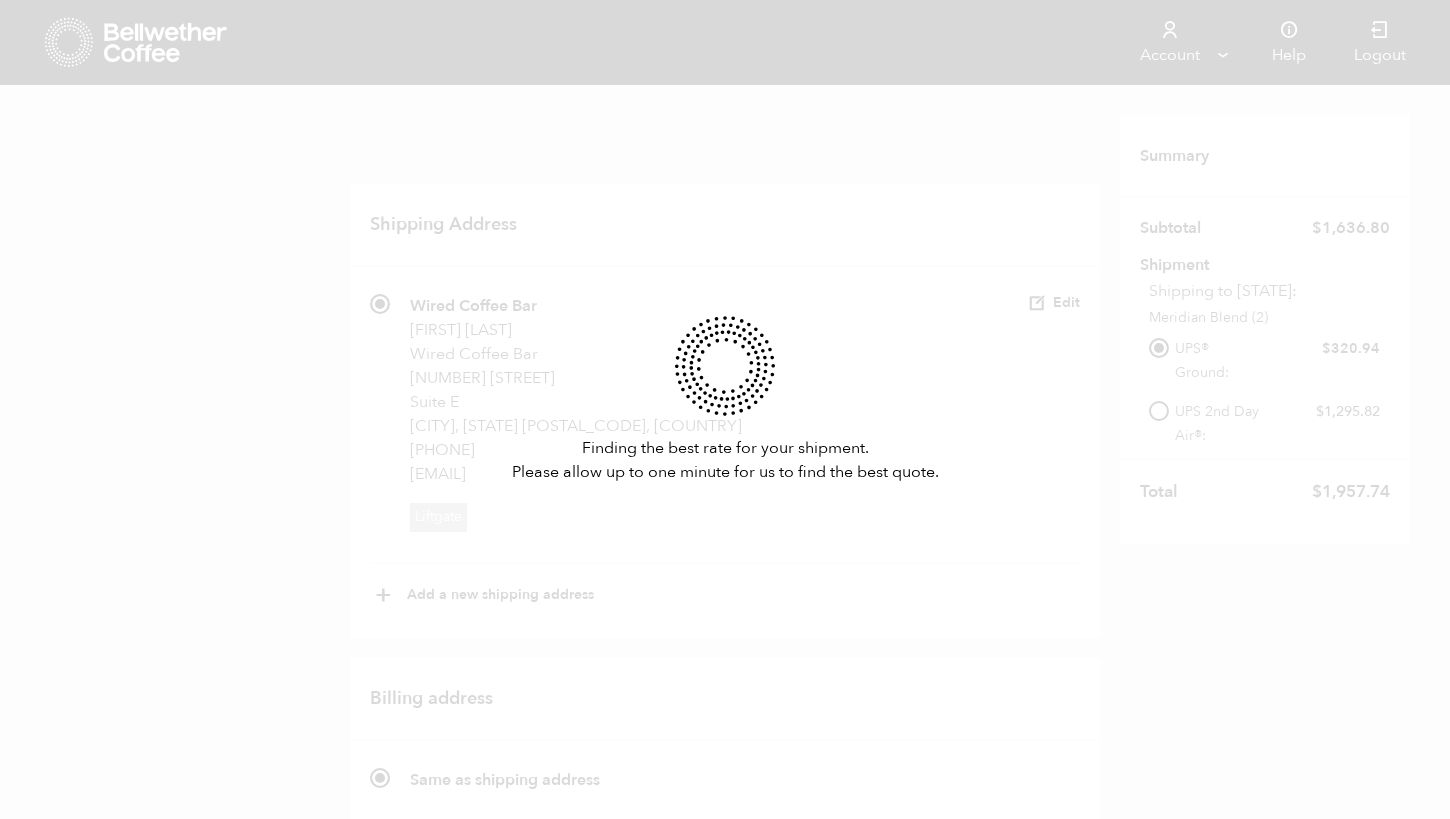 scroll, scrollTop: 248, scrollLeft: 0, axis: vertical 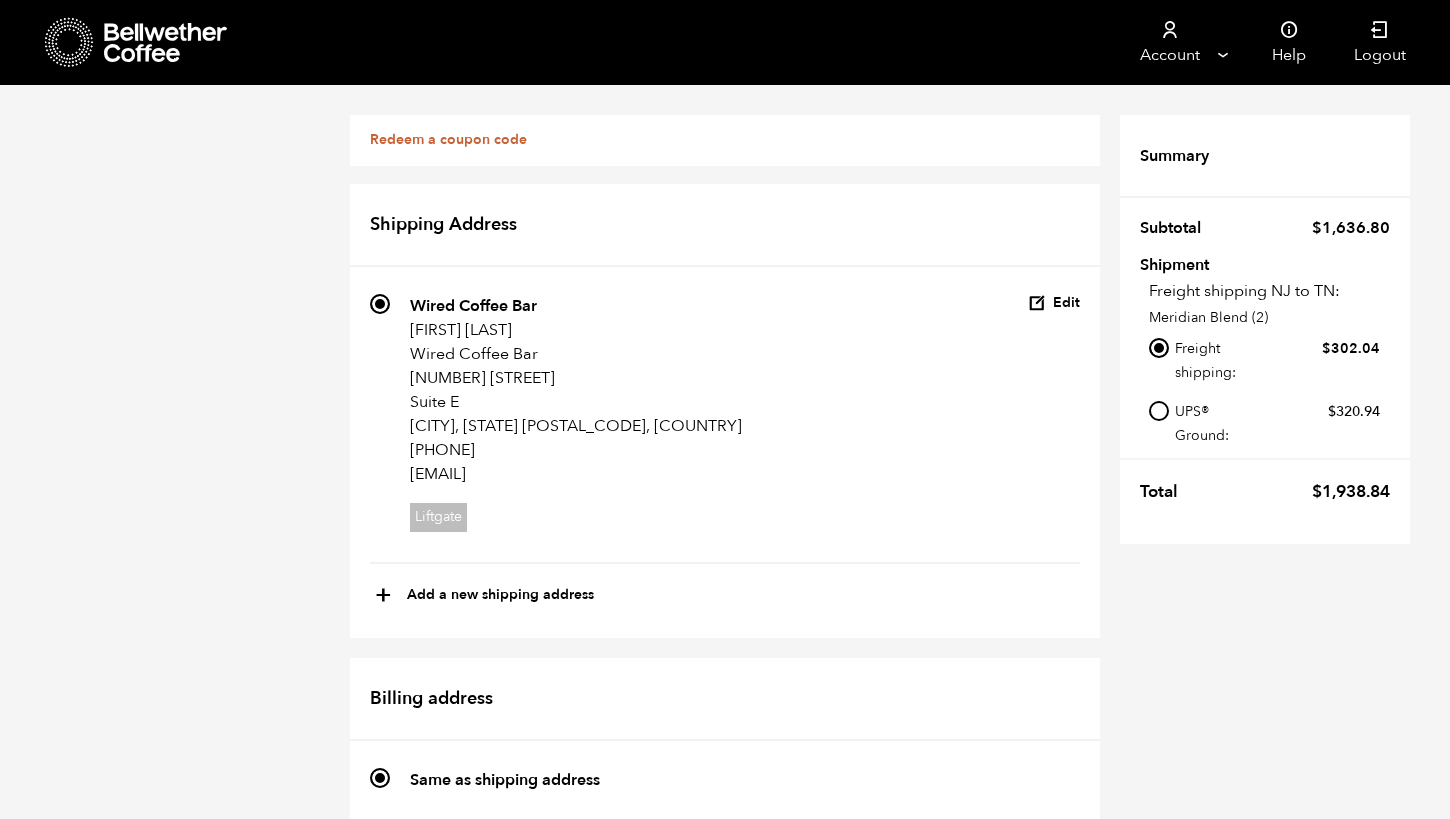 click on "204       Home   Lisa Goolsby   Wired Coffee Bar       250 Geneve Lane SouthWest       Cleveland, TN 37311   (423)991-3244   lisa@thewiredcofffeebar.com     Incomplete address" at bounding box center [380, 837] 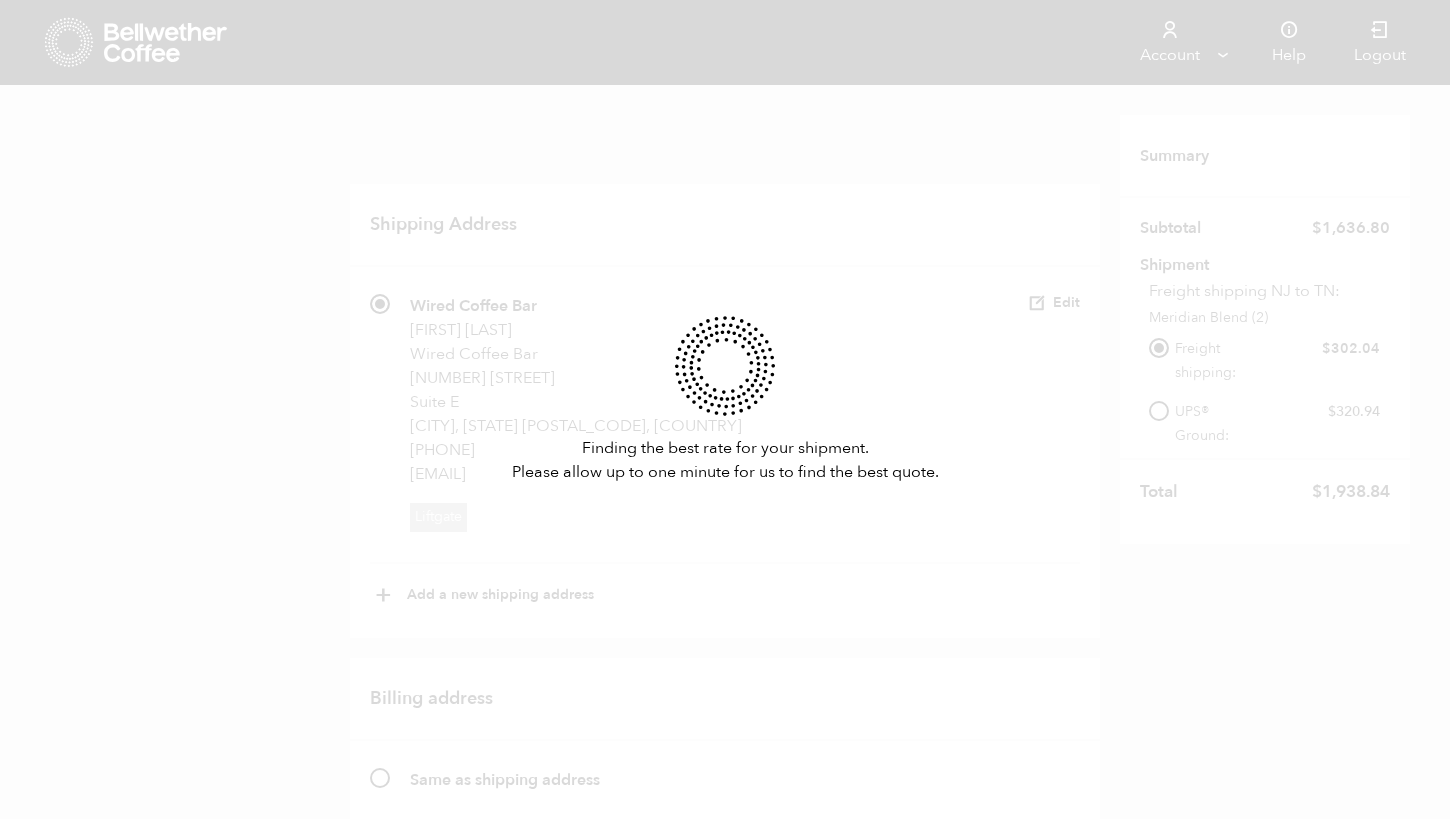 scroll, scrollTop: 897, scrollLeft: 0, axis: vertical 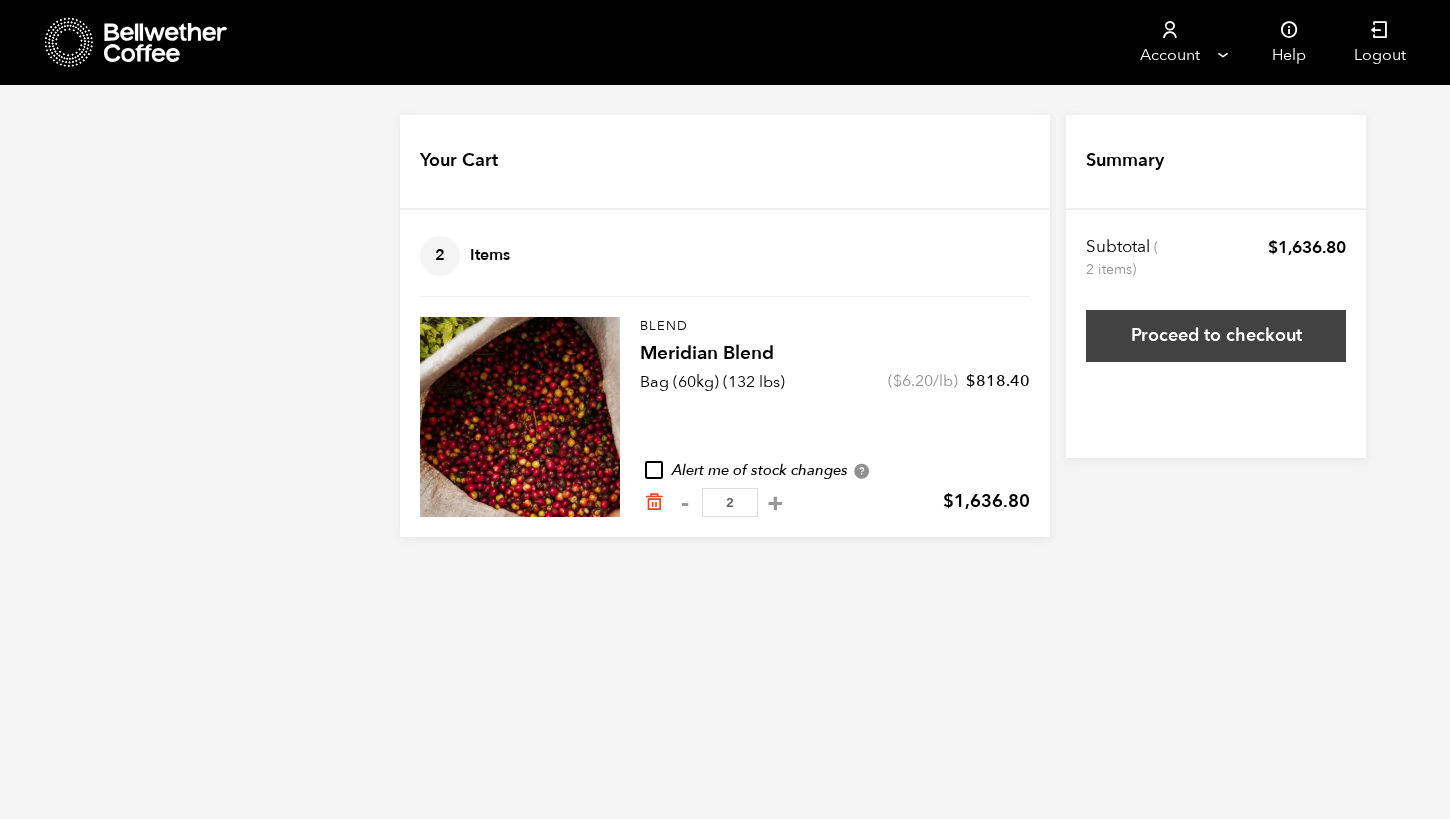 click on "Proceed to checkout" at bounding box center [1216, 336] 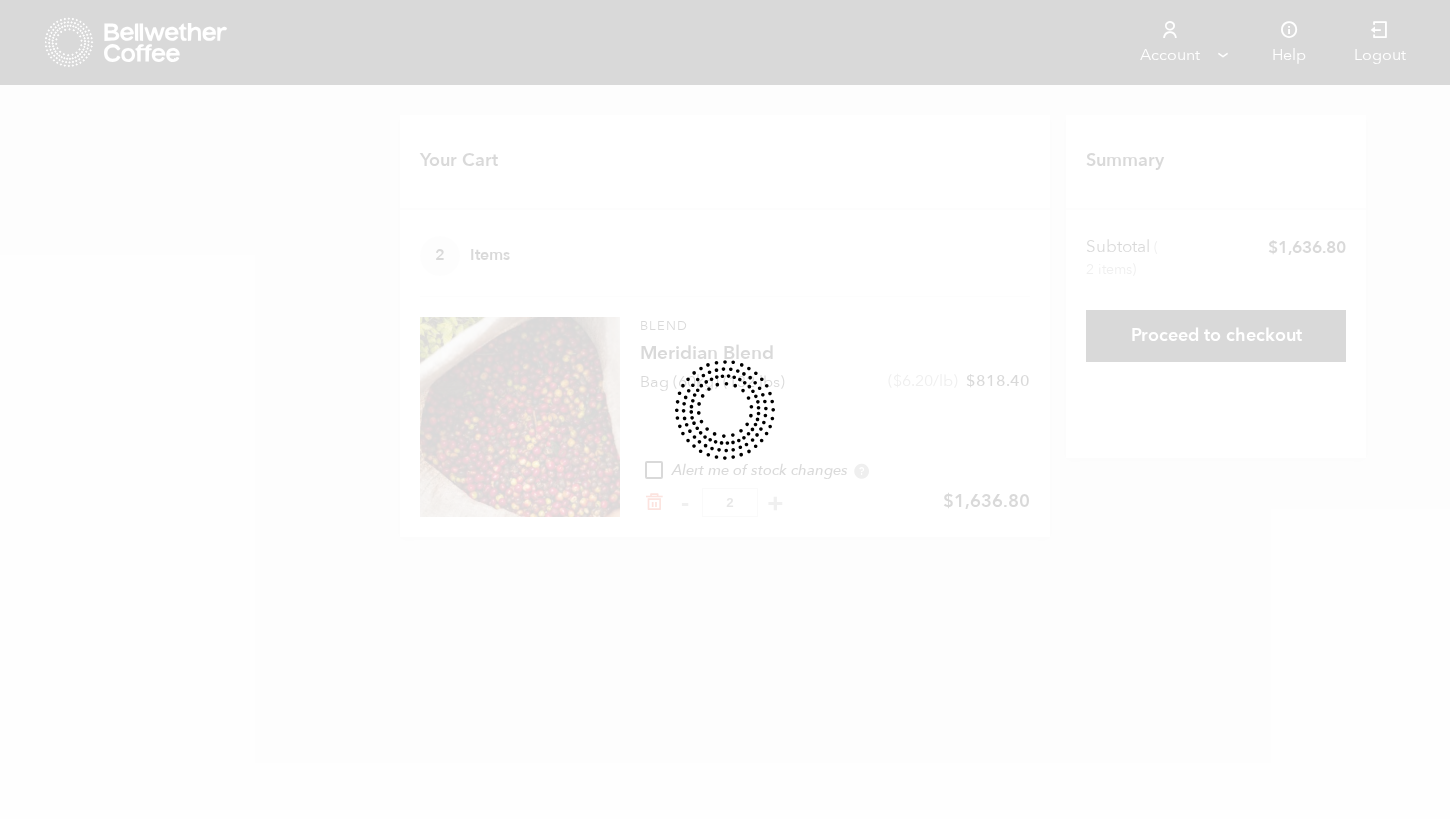 click at bounding box center [725, 409] 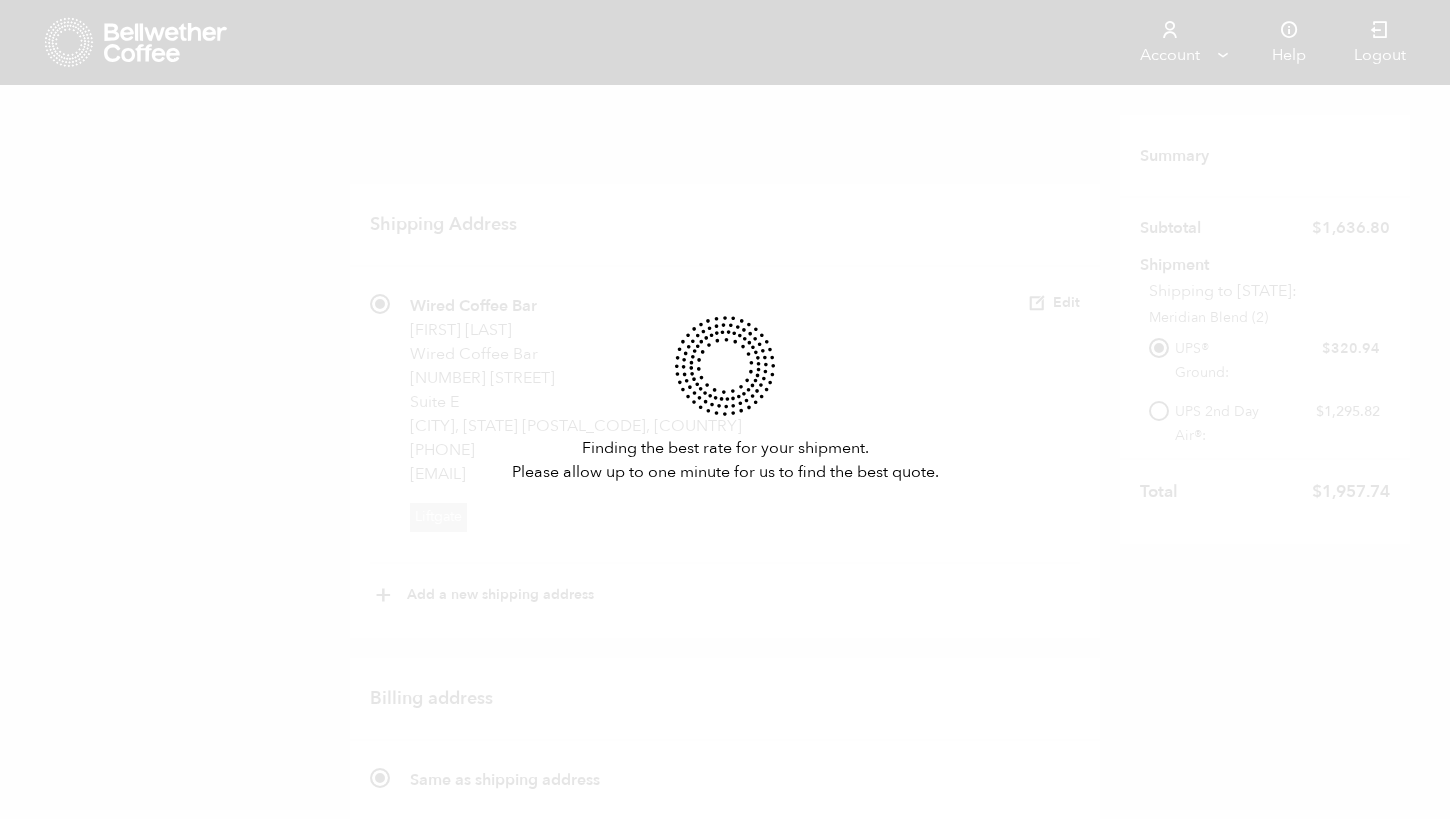 scroll, scrollTop: 0, scrollLeft: 0, axis: both 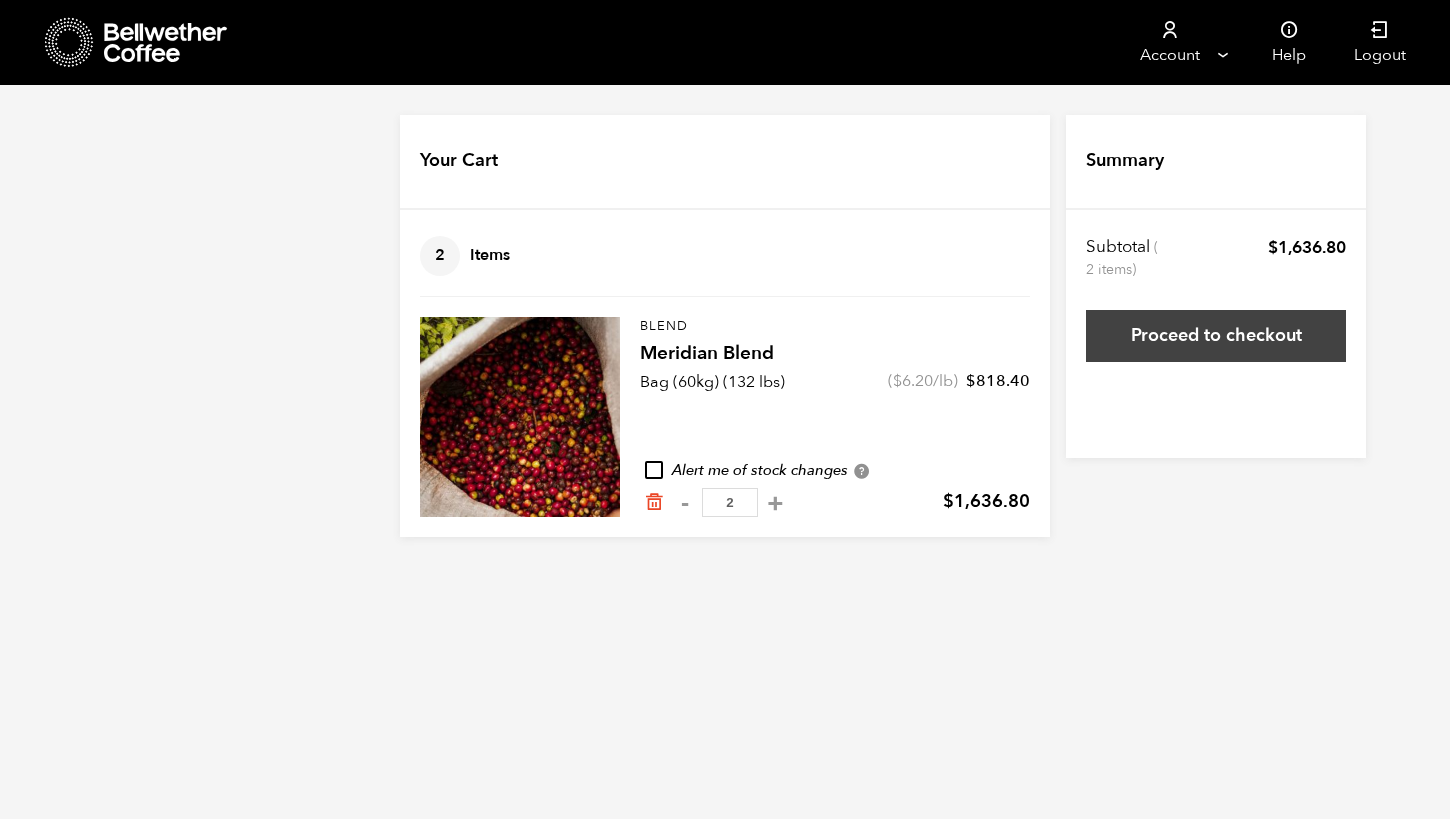 click on "Proceed to checkout" at bounding box center (1216, 336) 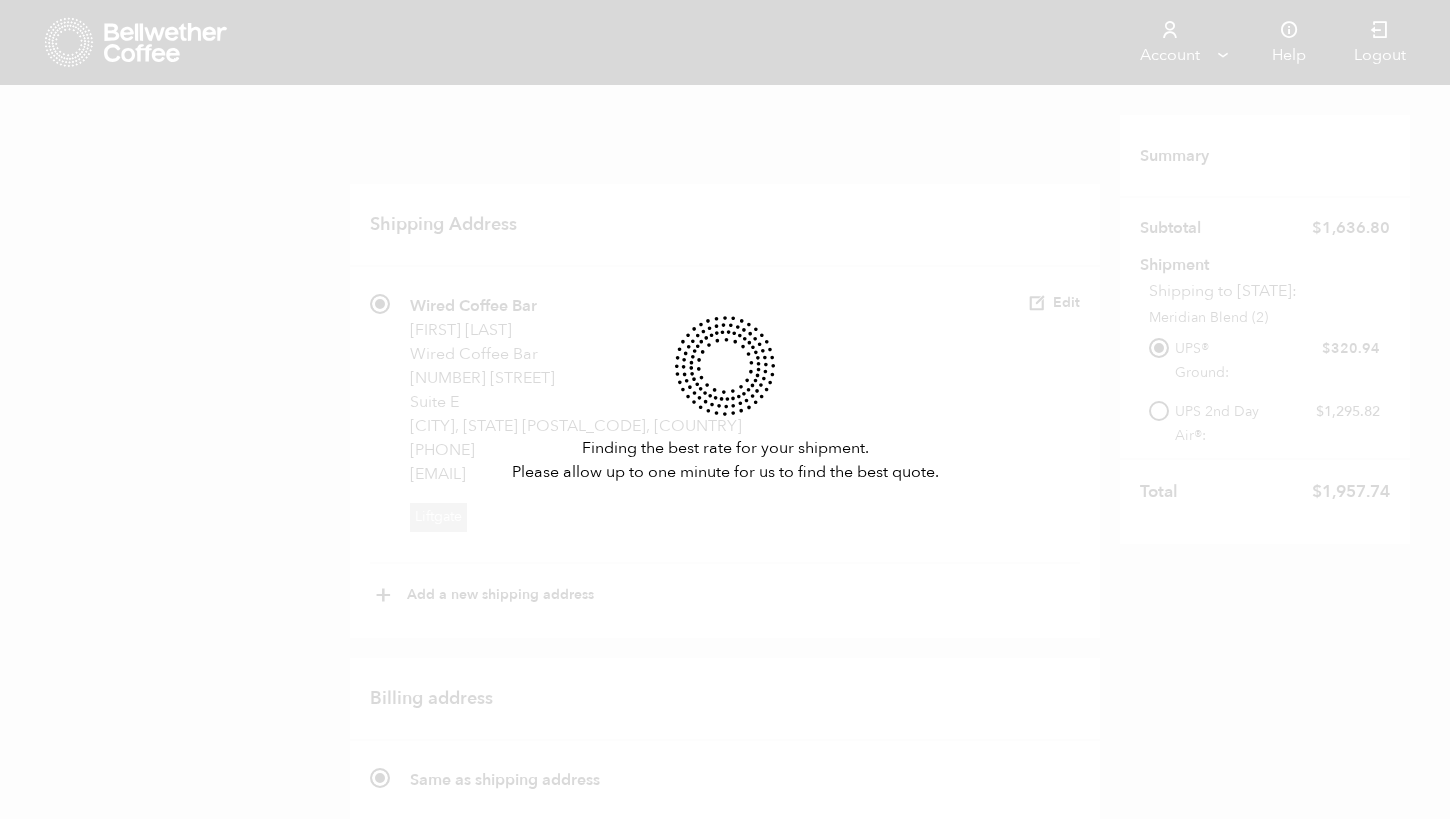 scroll, scrollTop: 988, scrollLeft: 0, axis: vertical 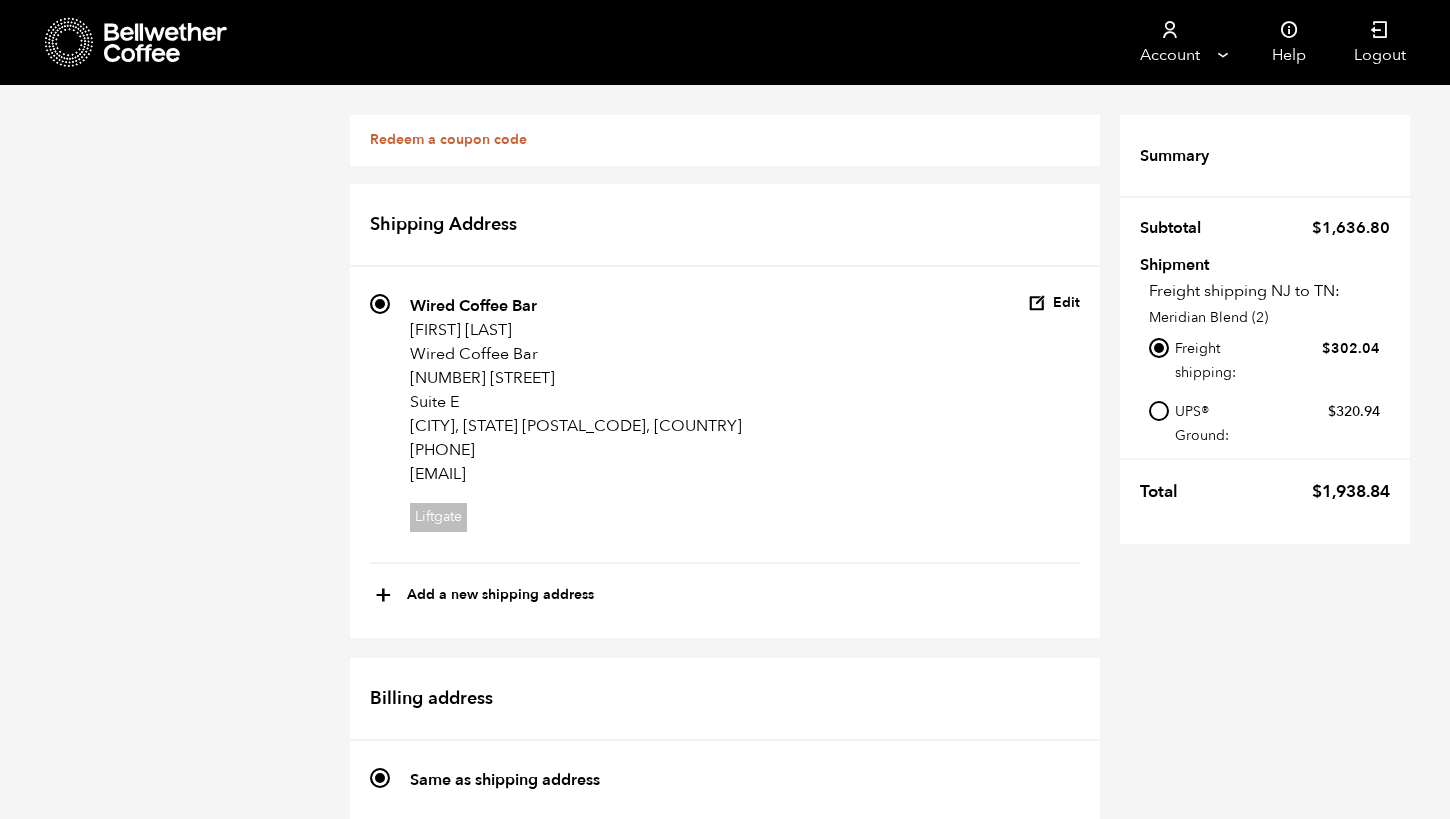 click on "Credit / Debit Card" at bounding box center (380, 1468) 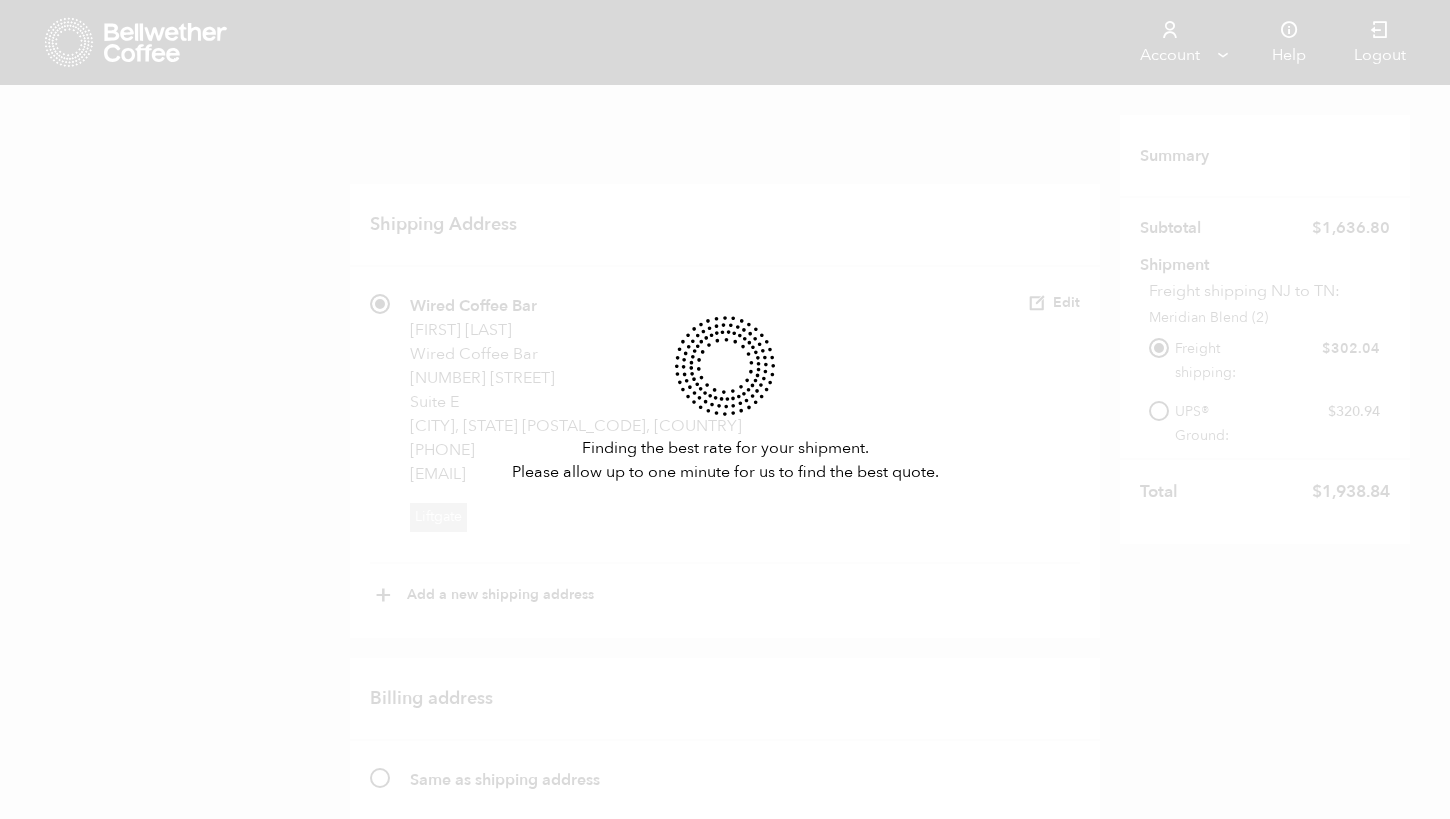 scroll, scrollTop: 1328, scrollLeft: 0, axis: vertical 